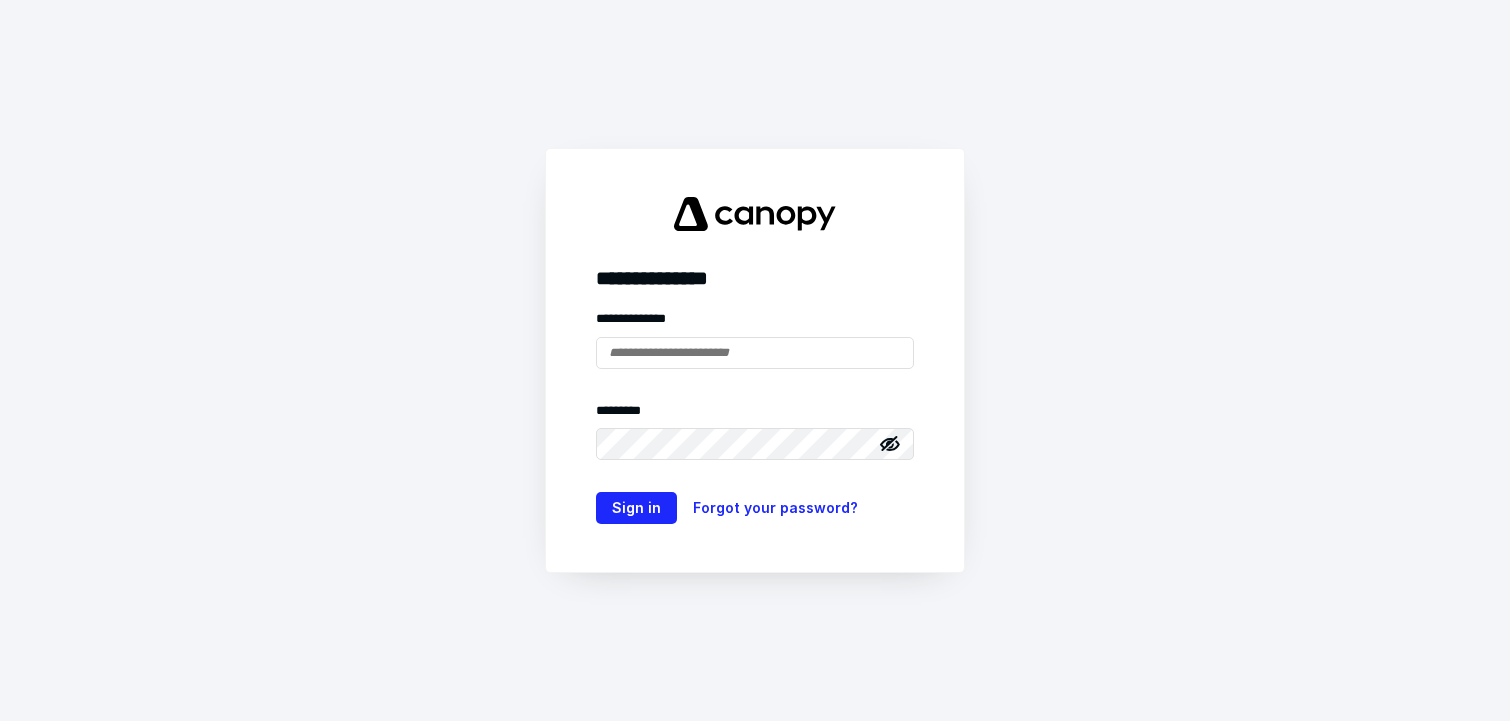 scroll, scrollTop: 0, scrollLeft: 0, axis: both 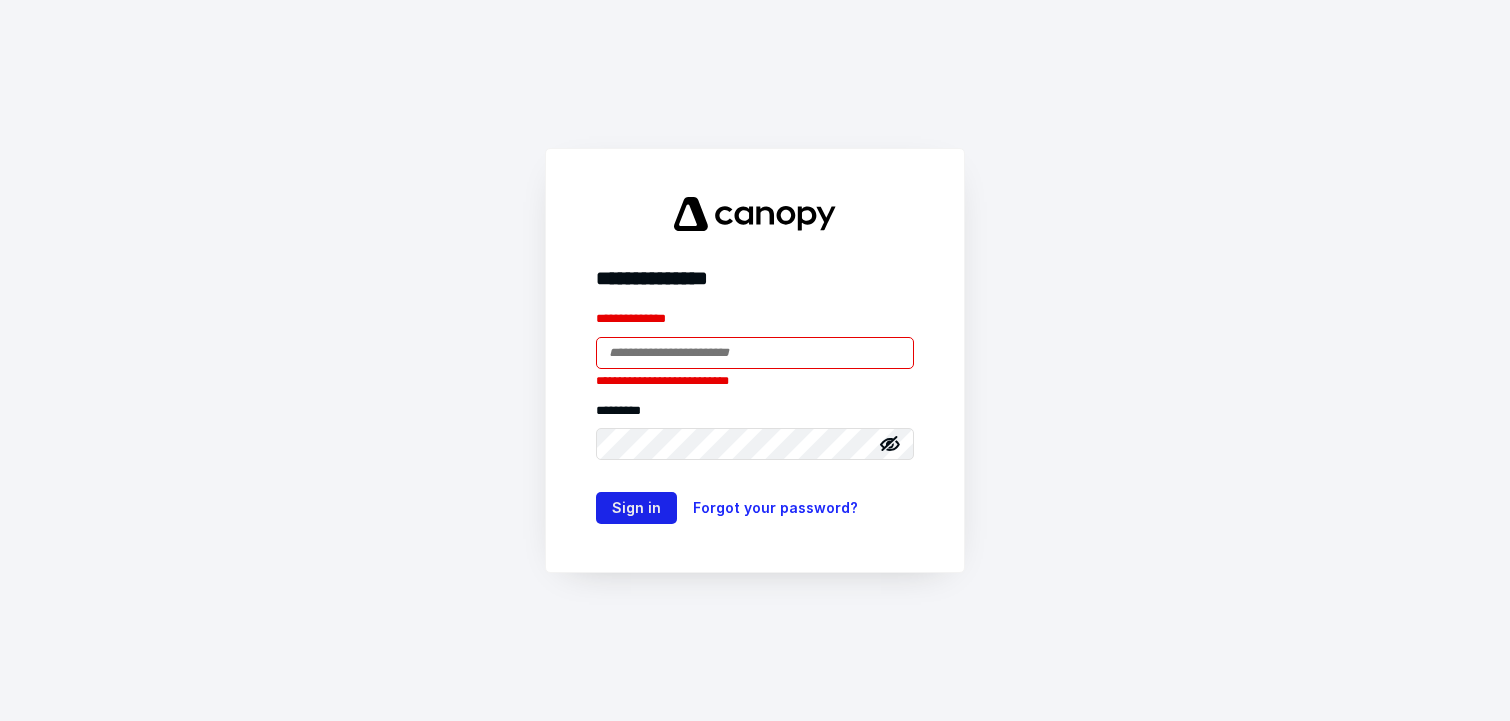 type on "**********" 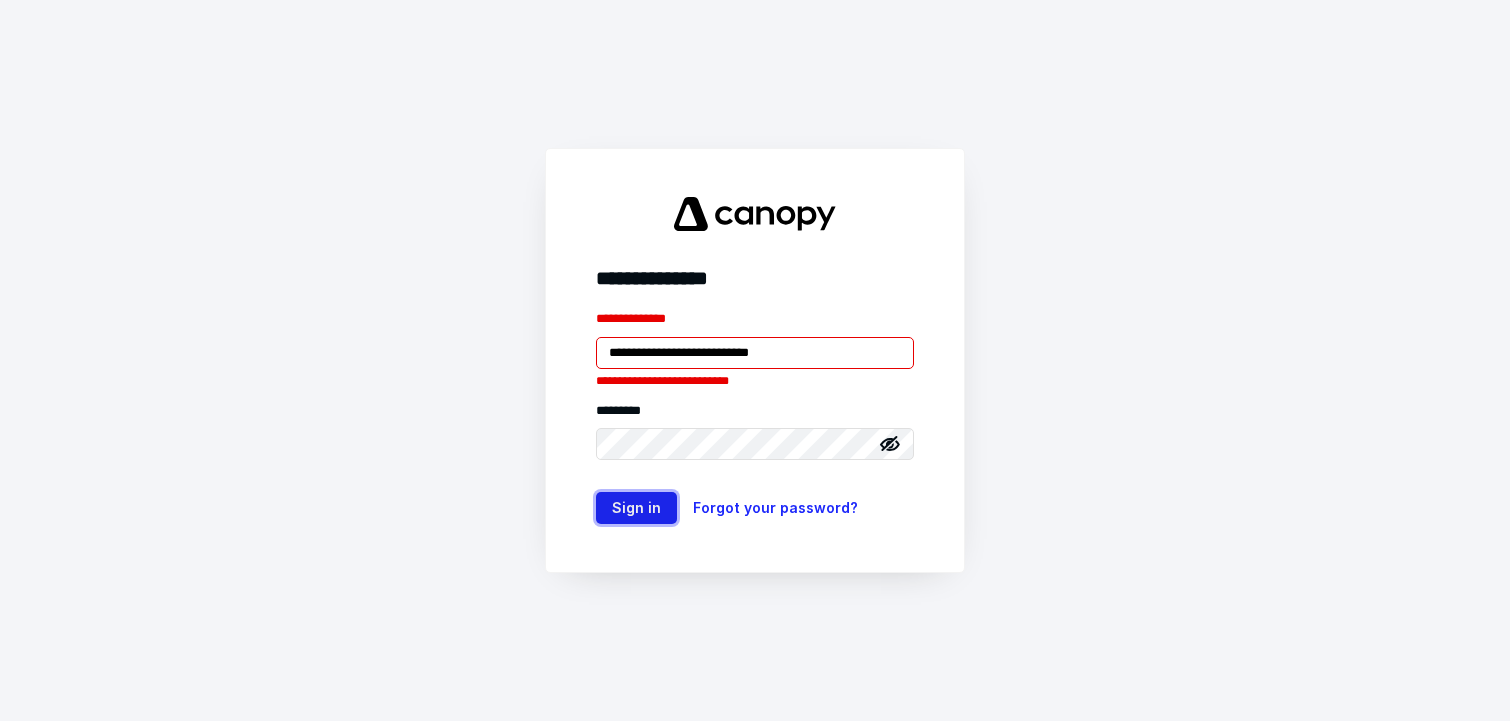 click on "Sign in" at bounding box center (636, 508) 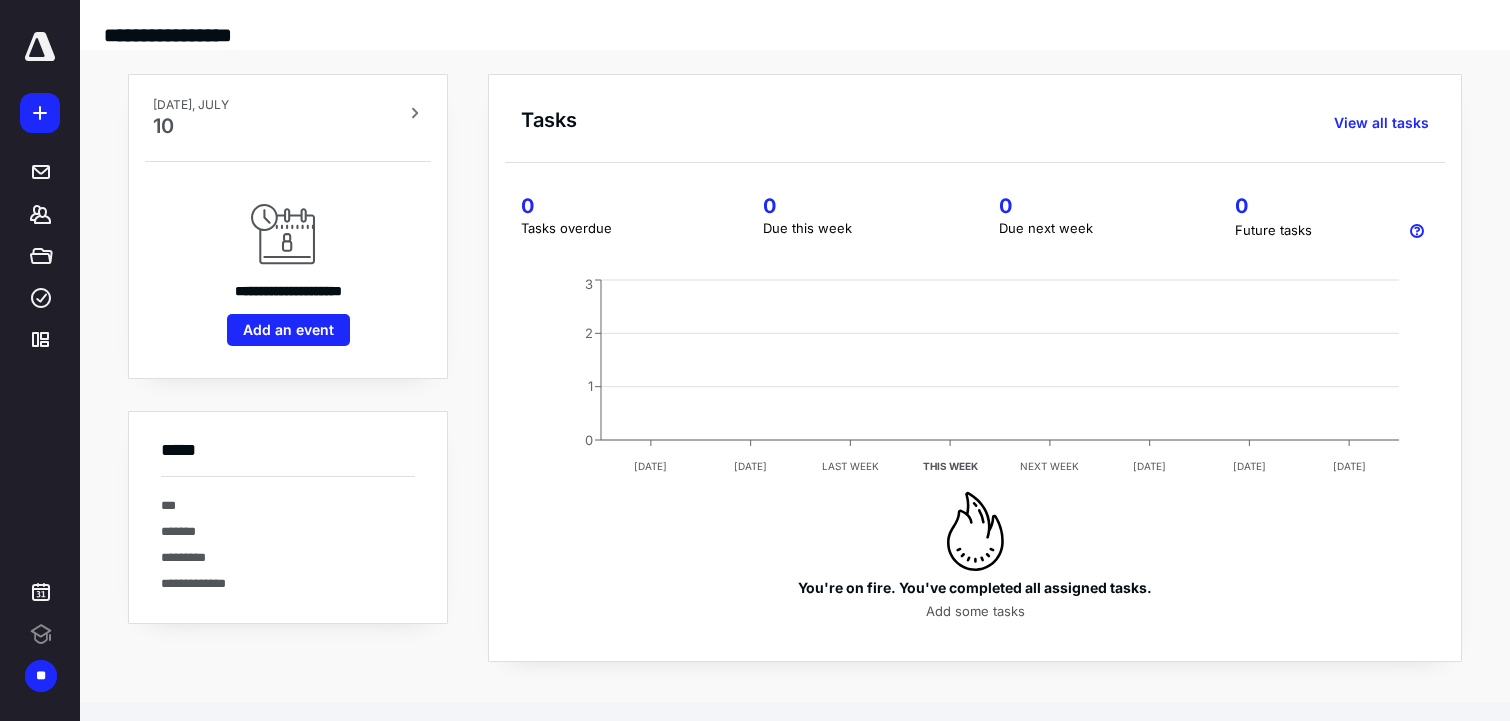 scroll, scrollTop: 0, scrollLeft: 0, axis: both 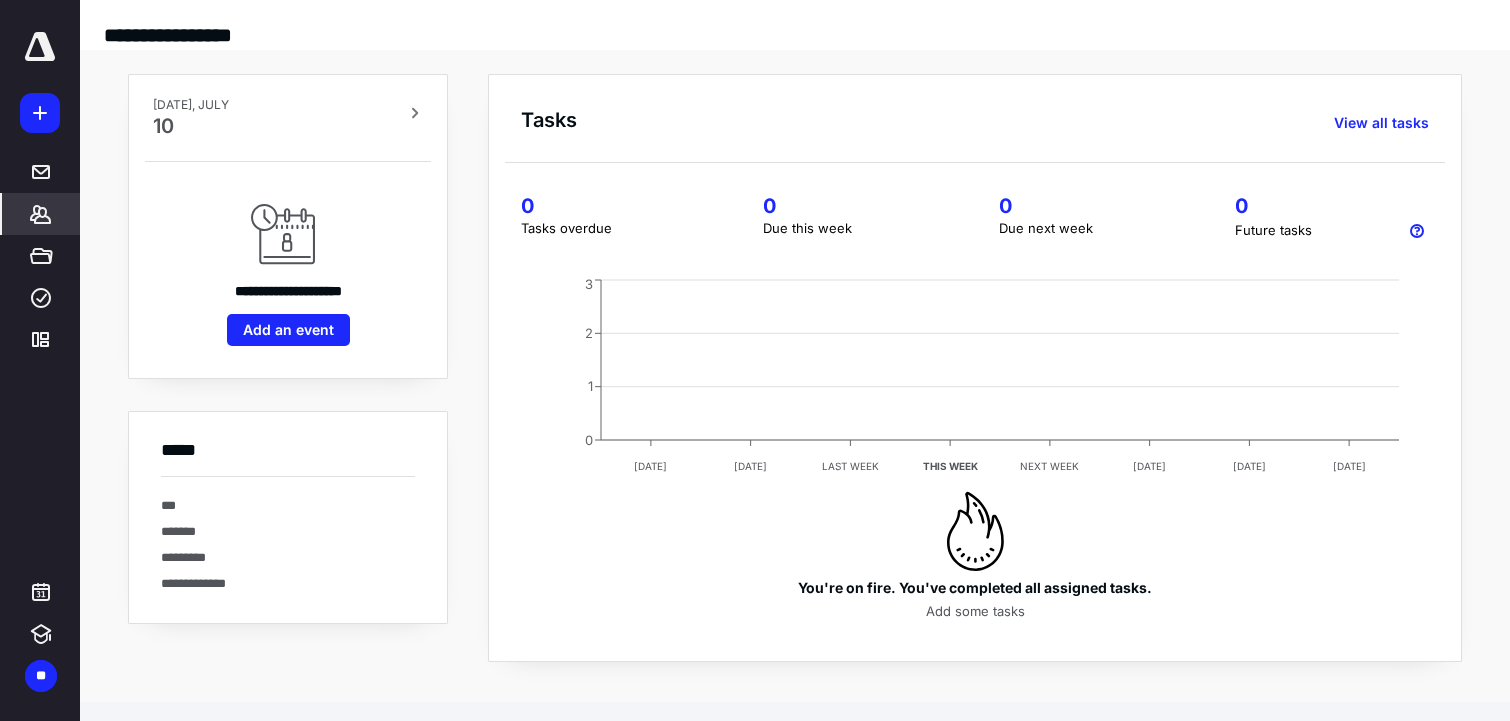 click 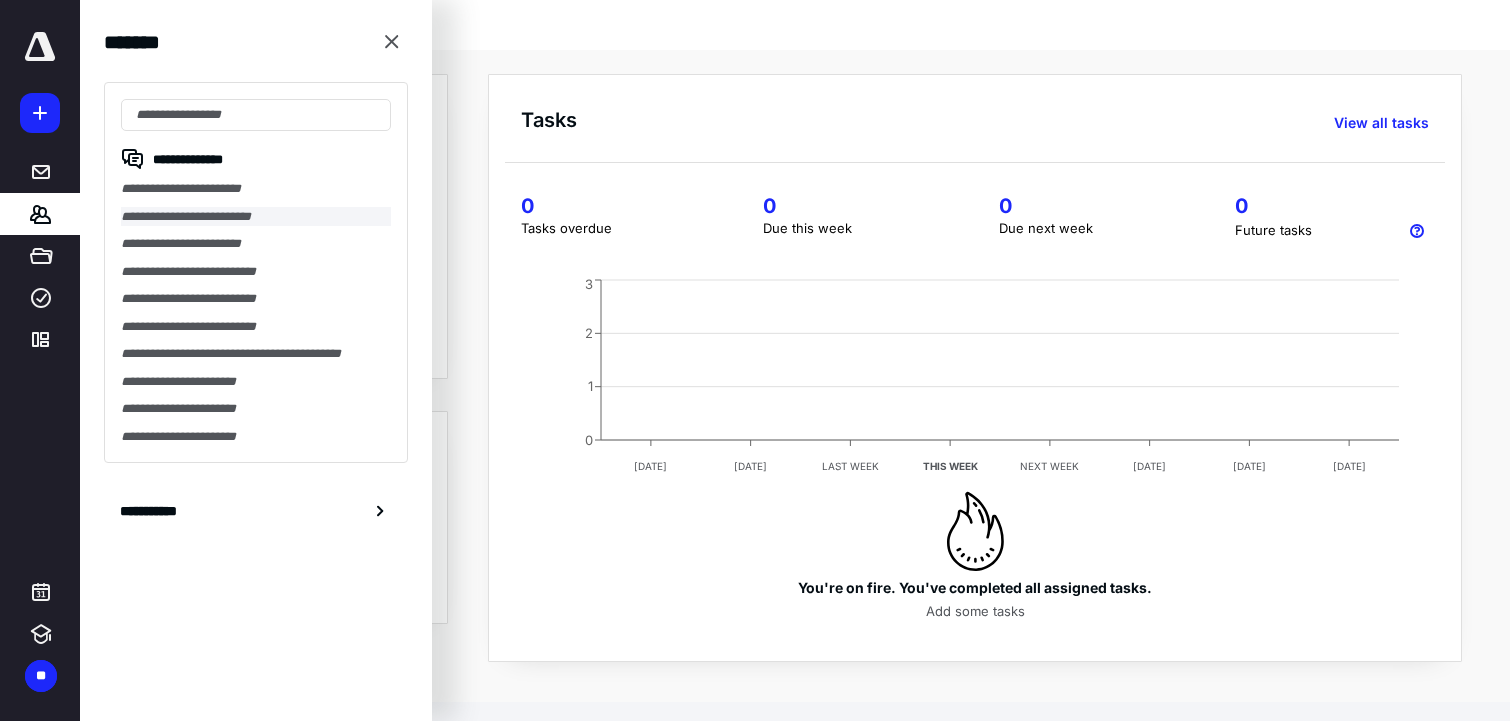 click on "**********" at bounding box center [256, 217] 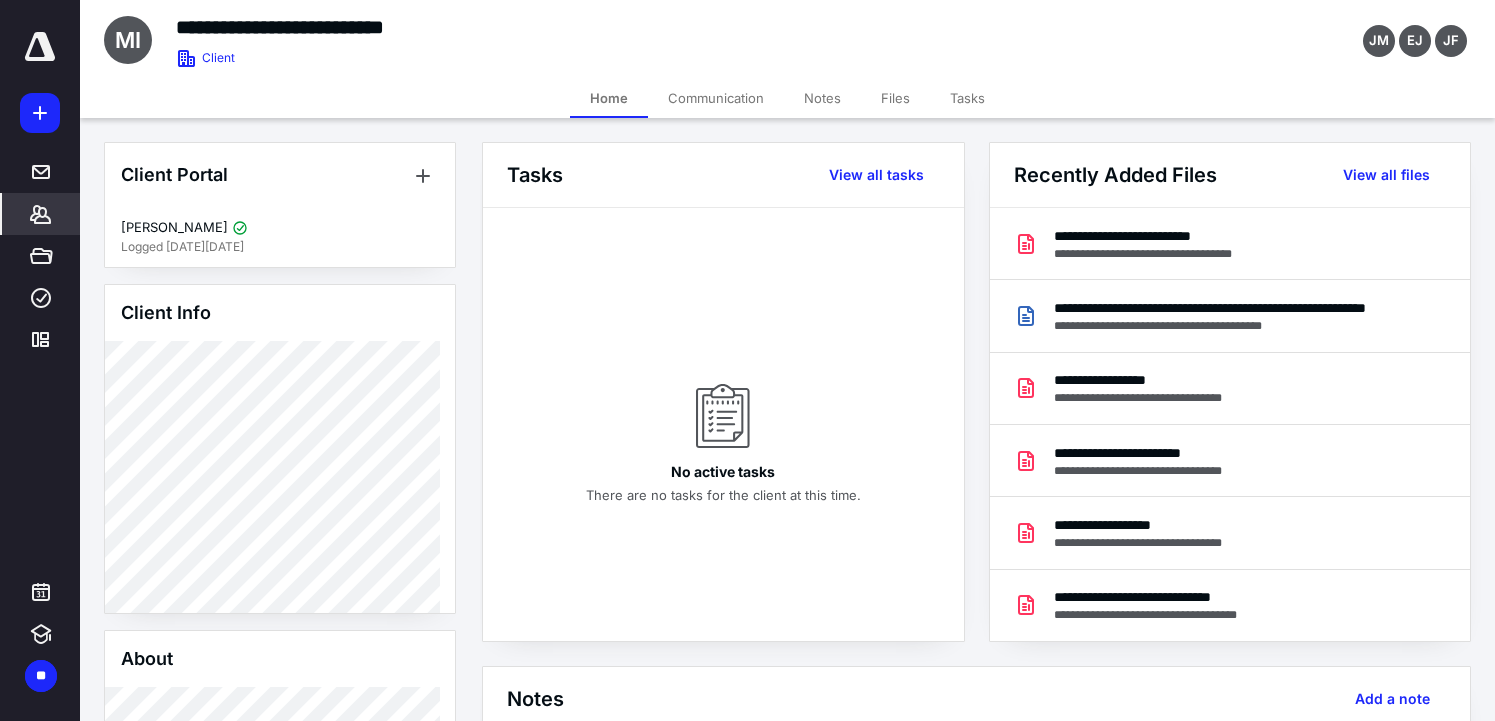 click on "Files" at bounding box center (895, 98) 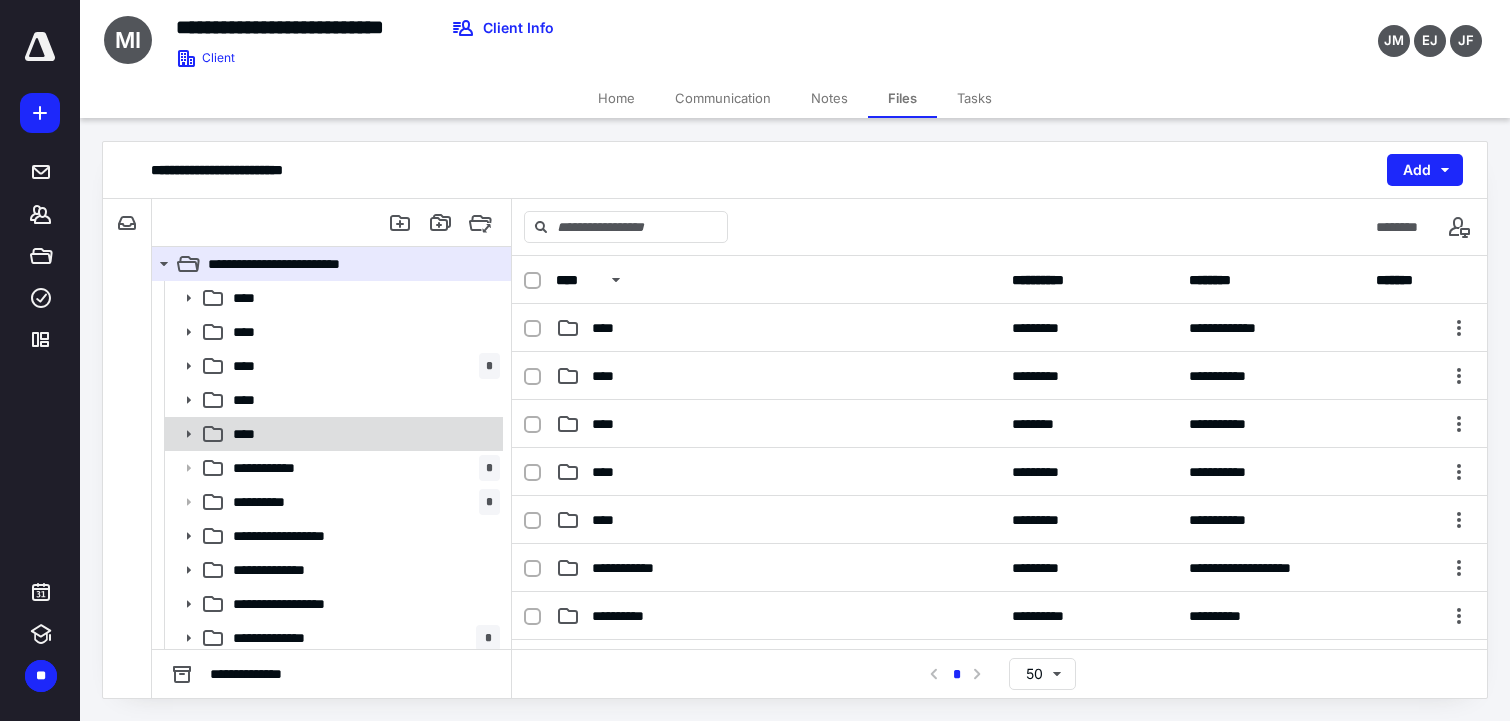 click 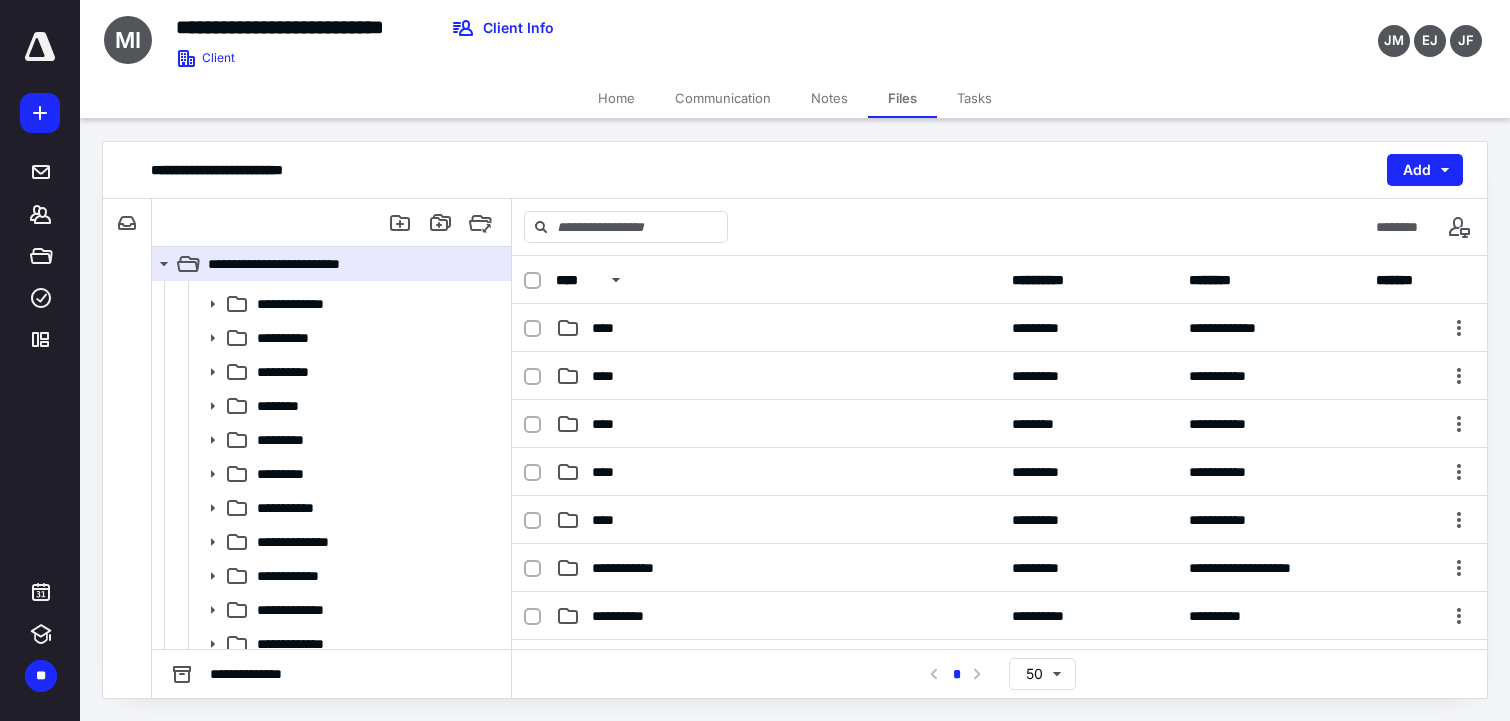 scroll, scrollTop: 200, scrollLeft: 0, axis: vertical 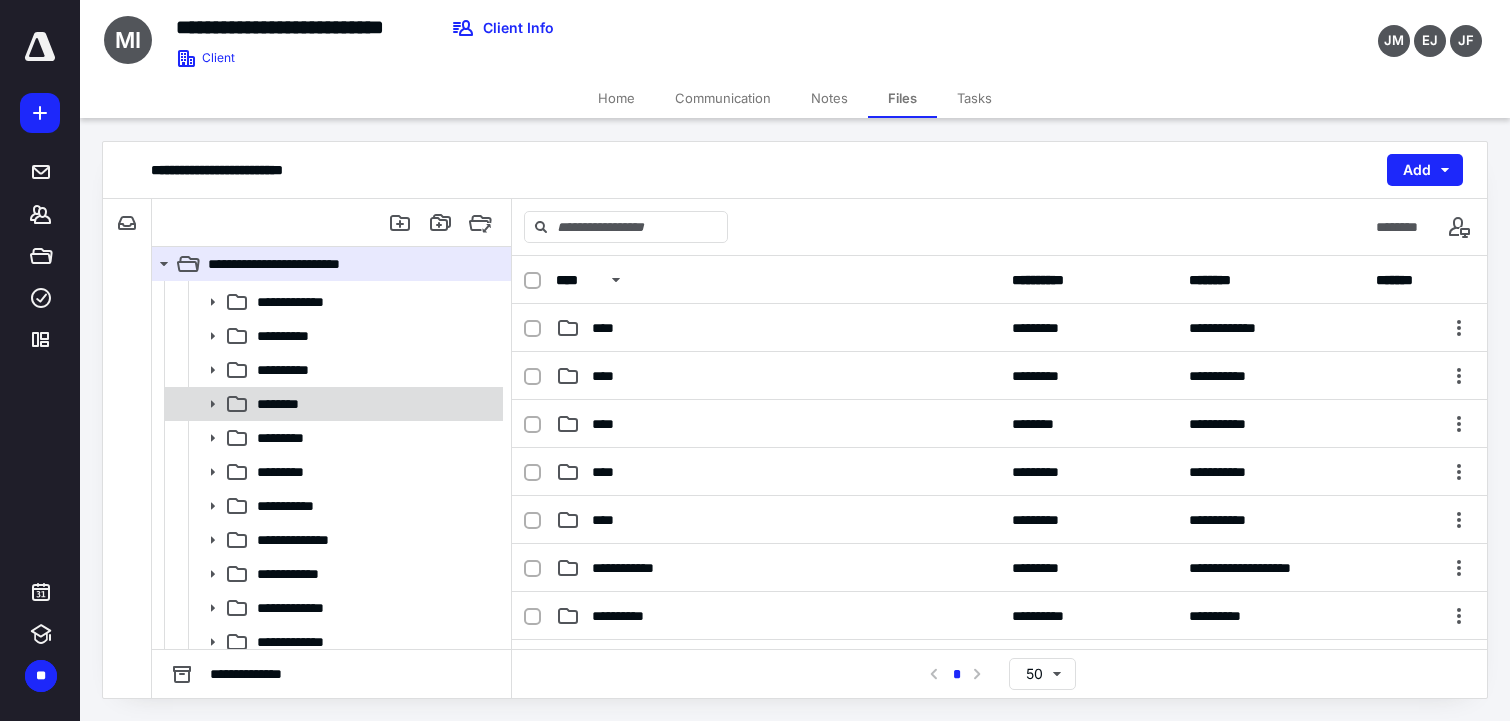 click 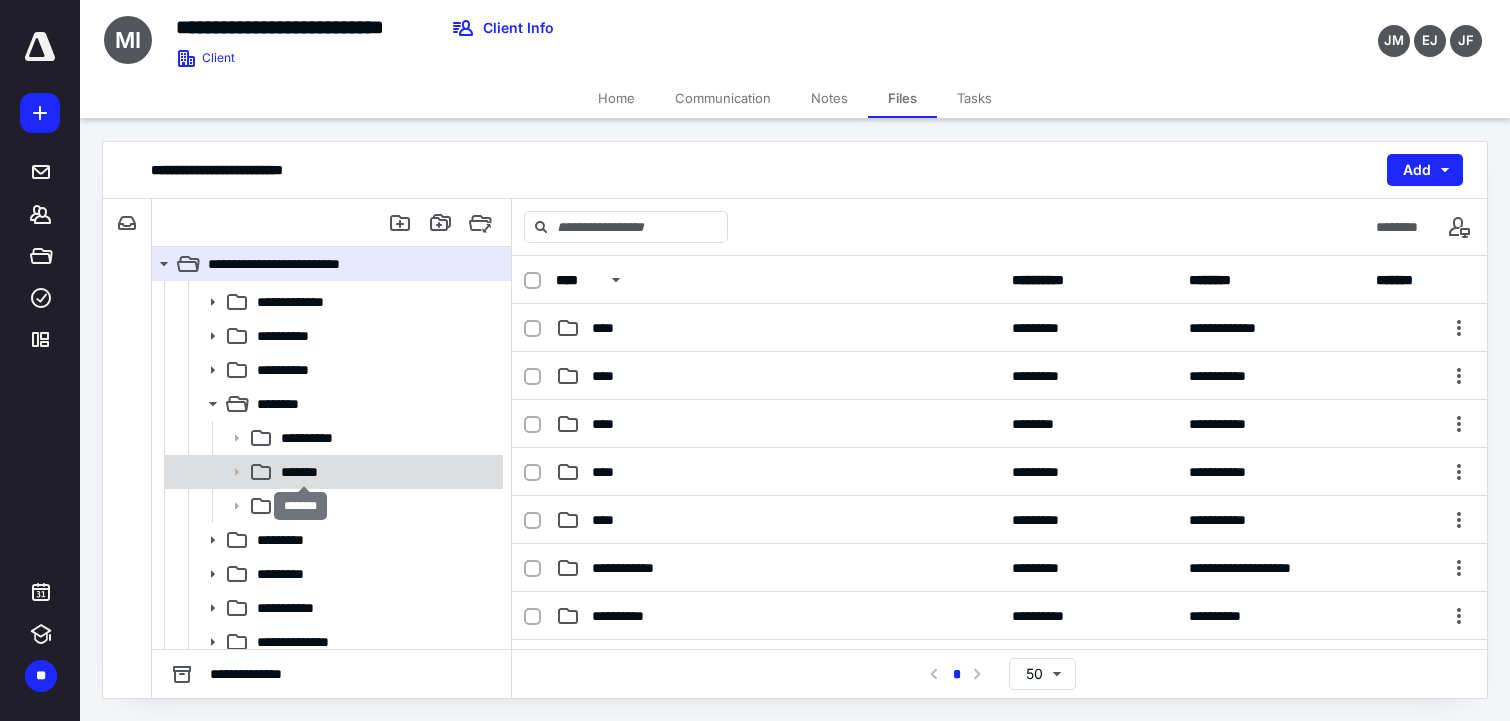 click on "*******" at bounding box center (303, 472) 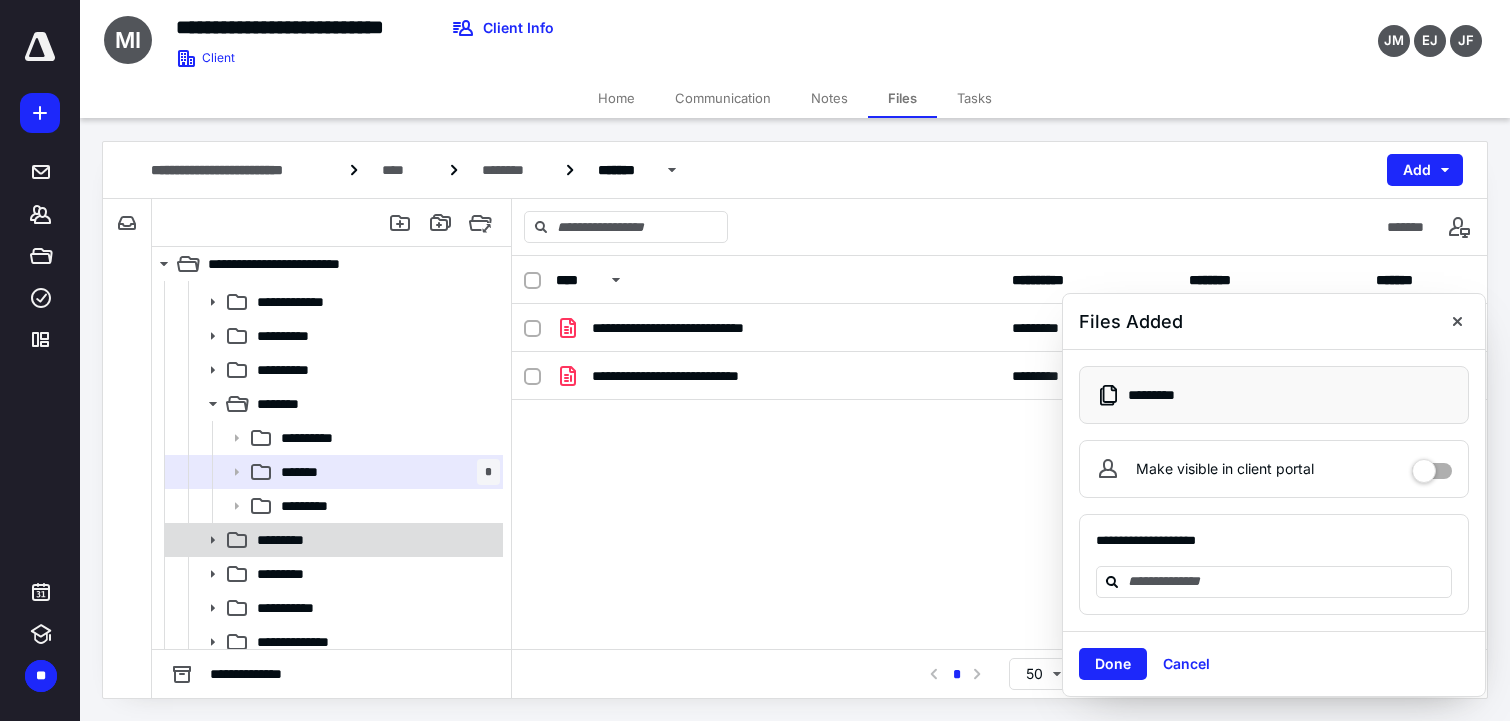 click 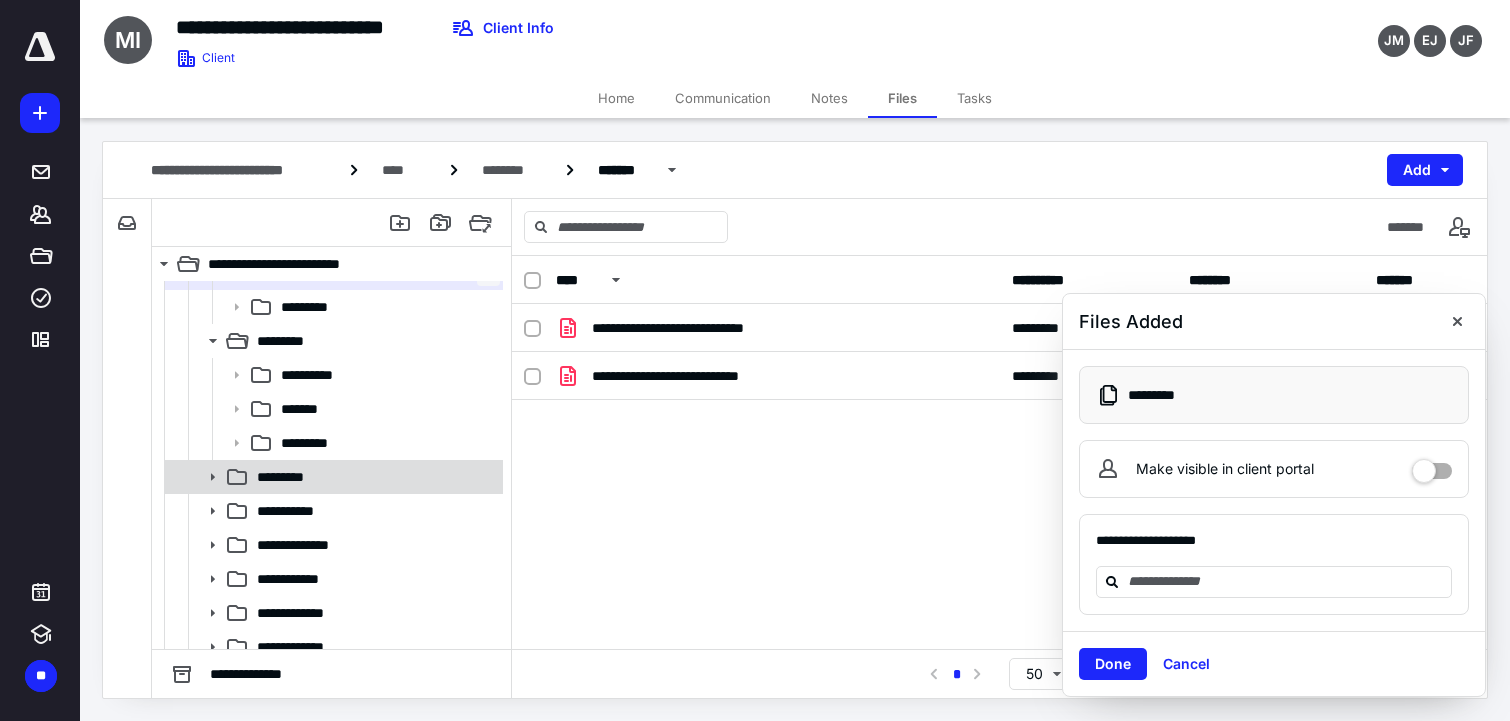 scroll, scrollTop: 400, scrollLeft: 0, axis: vertical 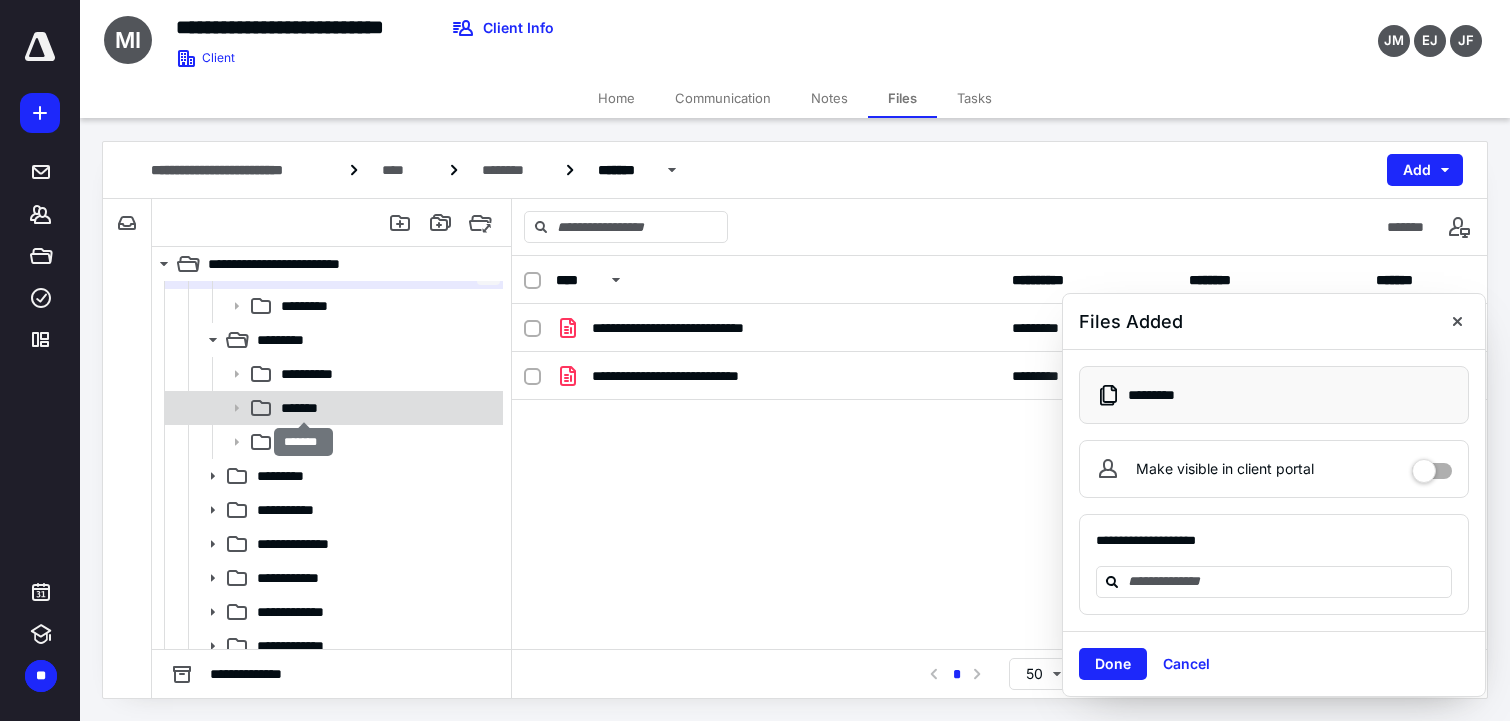 click on "*******" at bounding box center (303, 408) 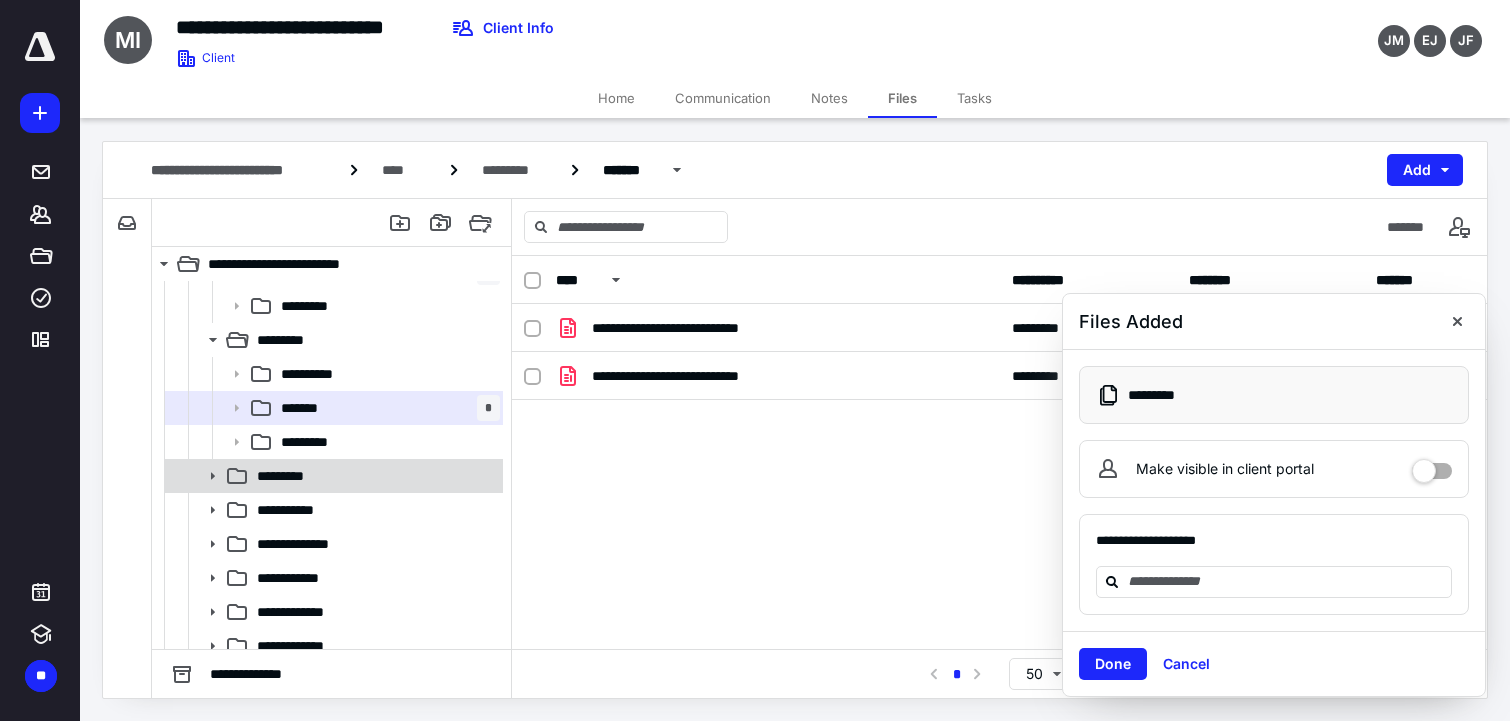 click 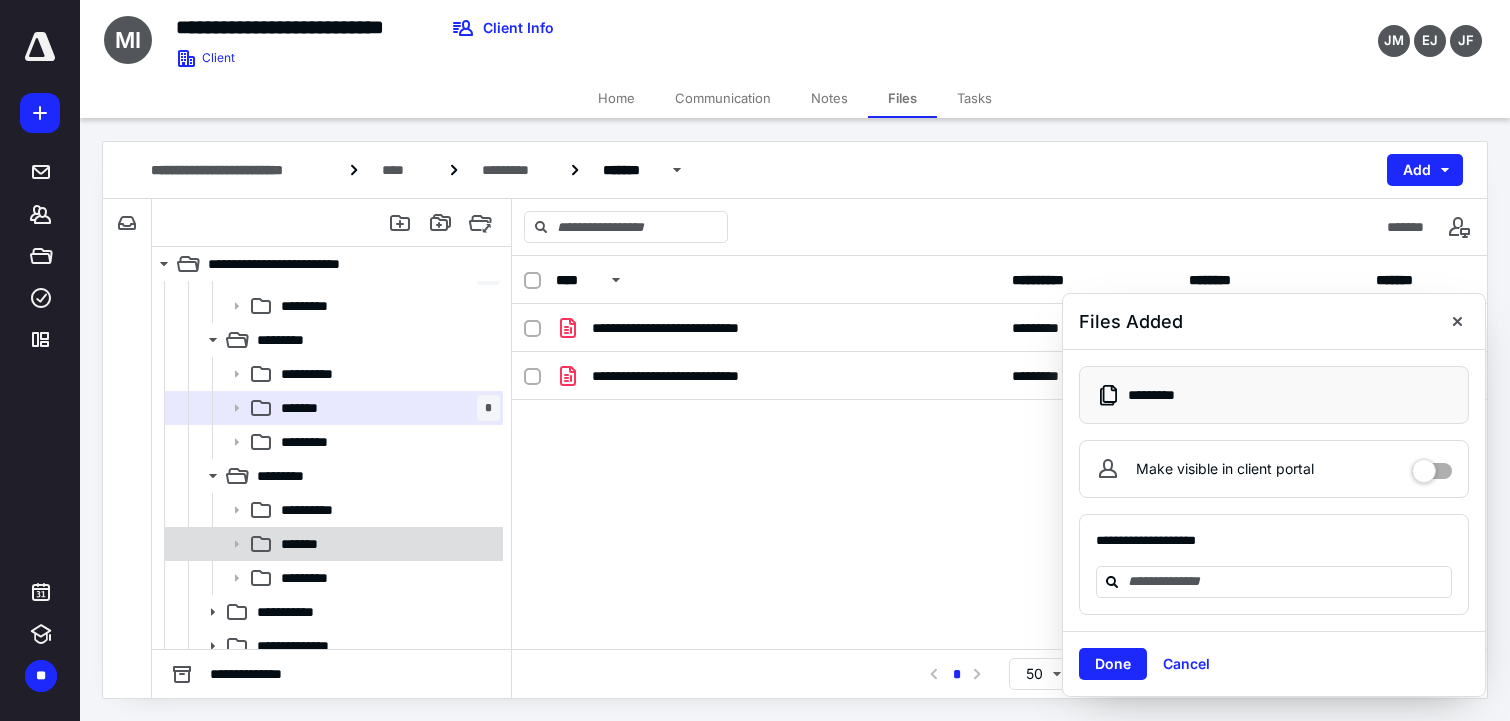 click on "*******" at bounding box center (386, 544) 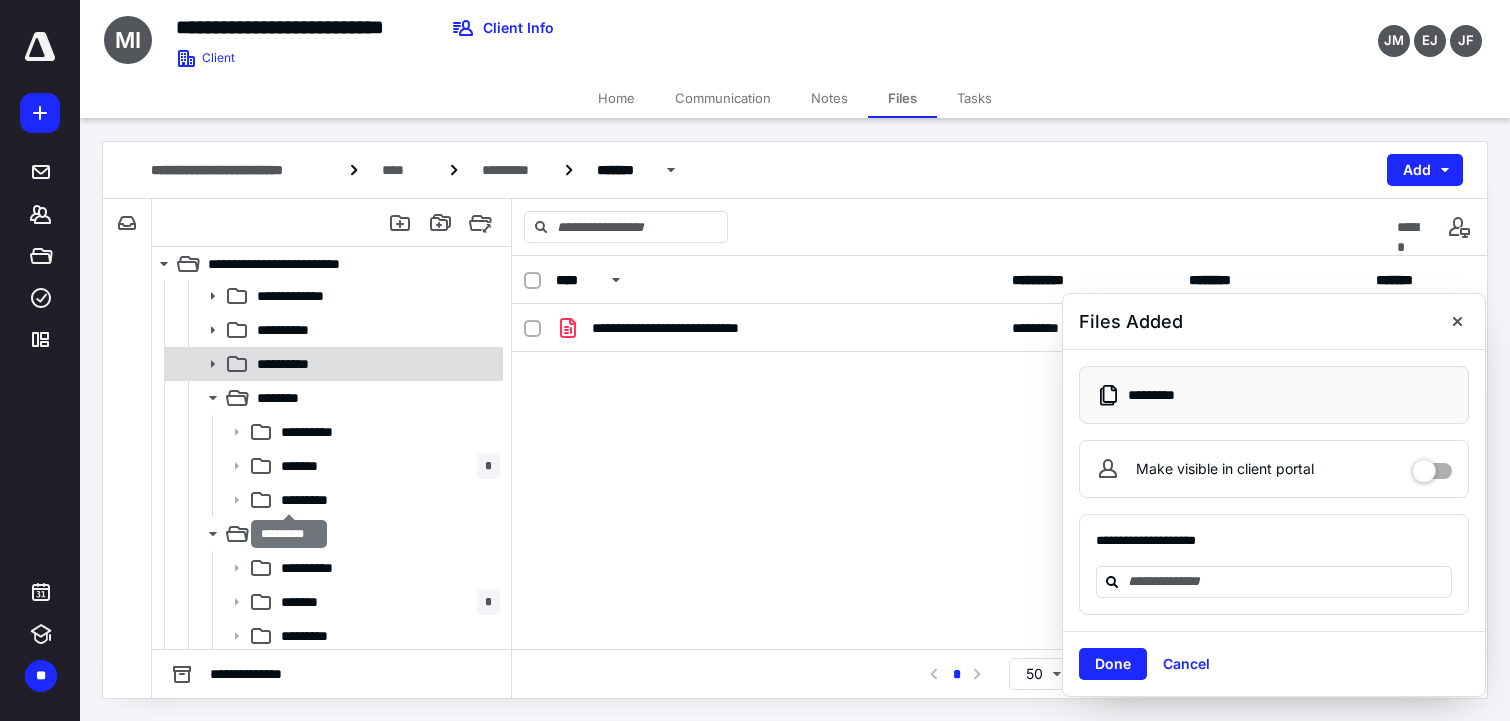 scroll, scrollTop: 200, scrollLeft: 0, axis: vertical 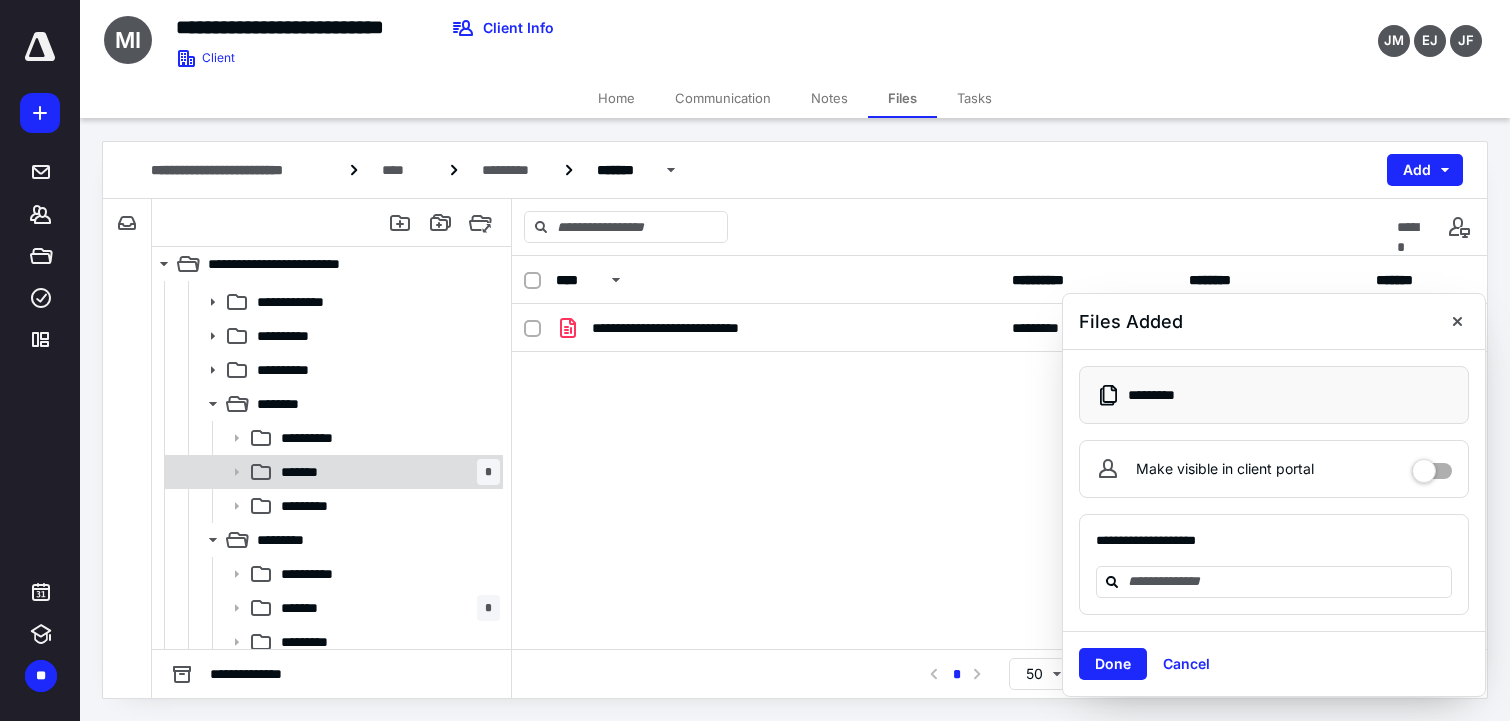 click on "******* *" at bounding box center [386, 472] 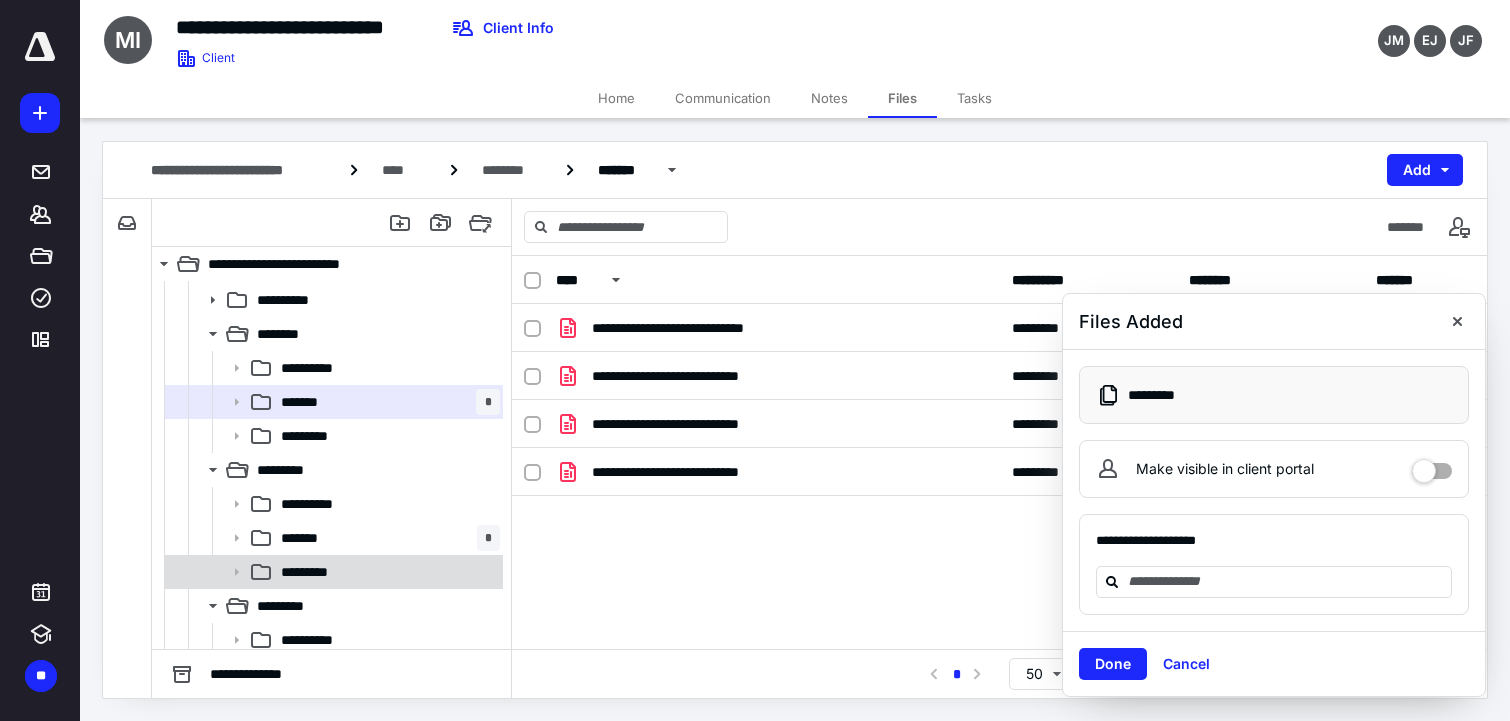 scroll, scrollTop: 300, scrollLeft: 0, axis: vertical 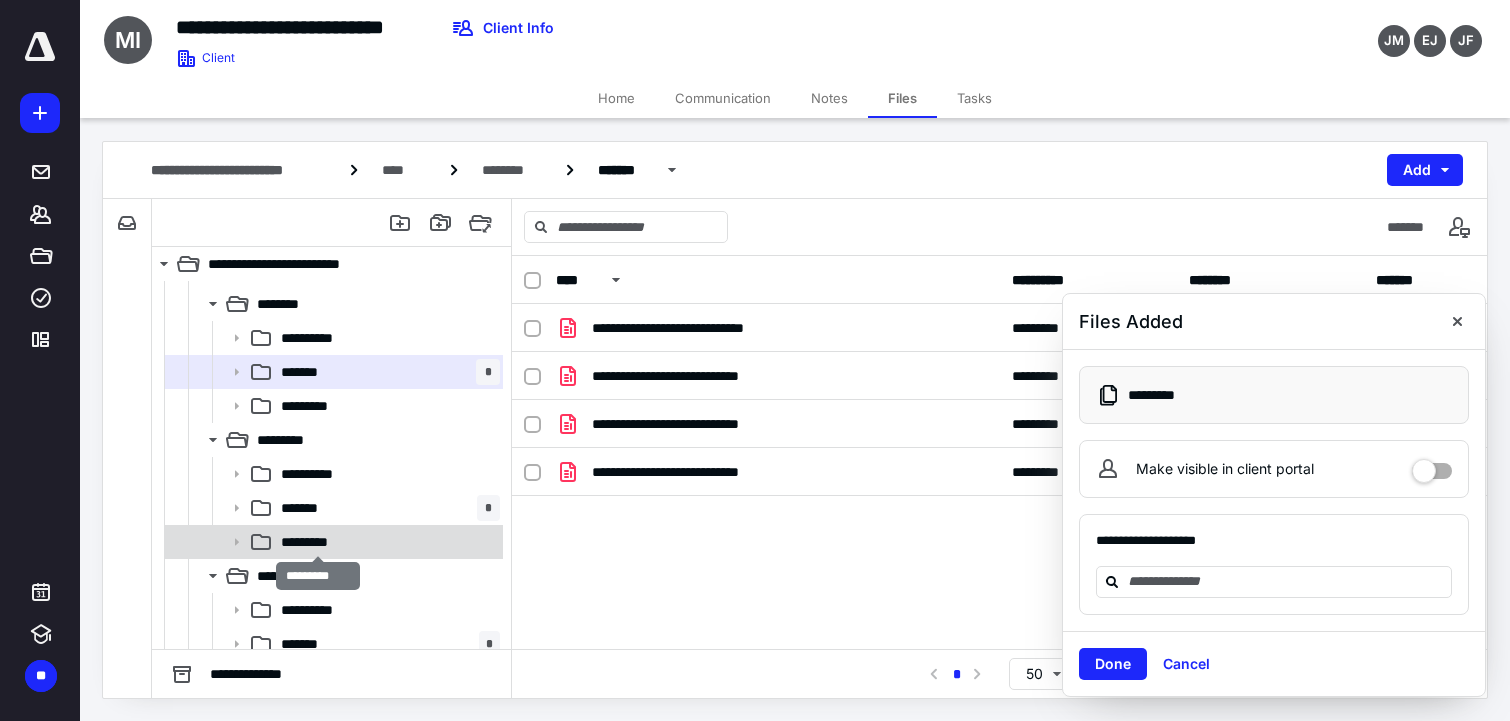 click on "*********" at bounding box center (317, 542) 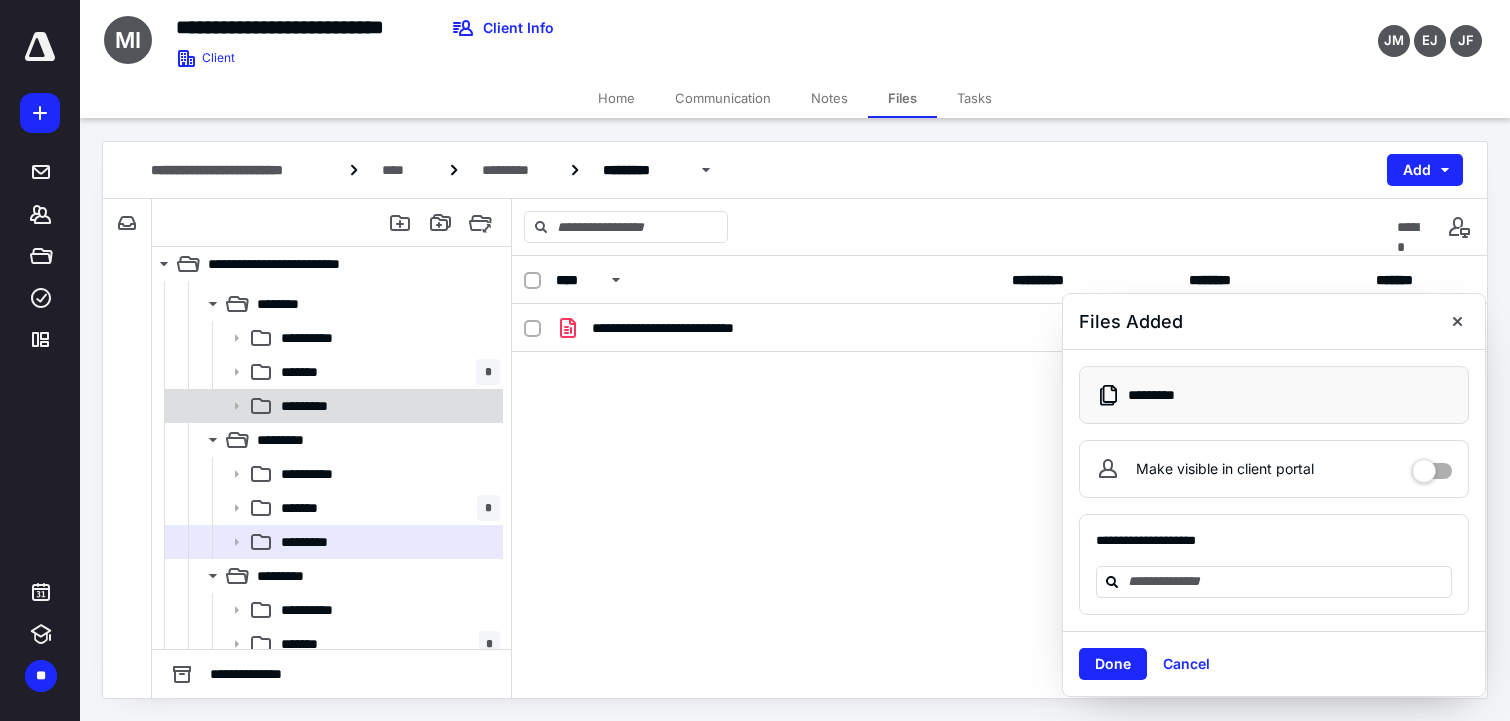 click 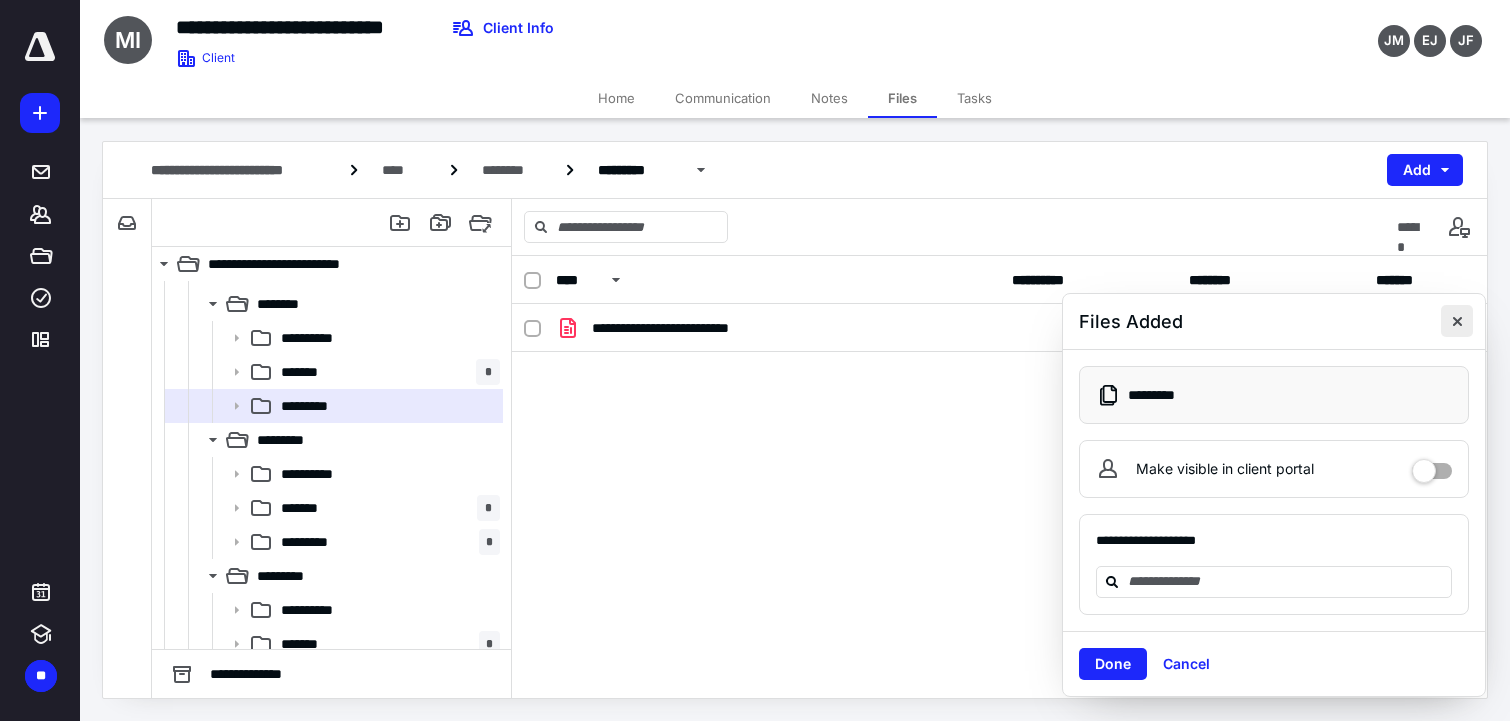 click at bounding box center [1457, 321] 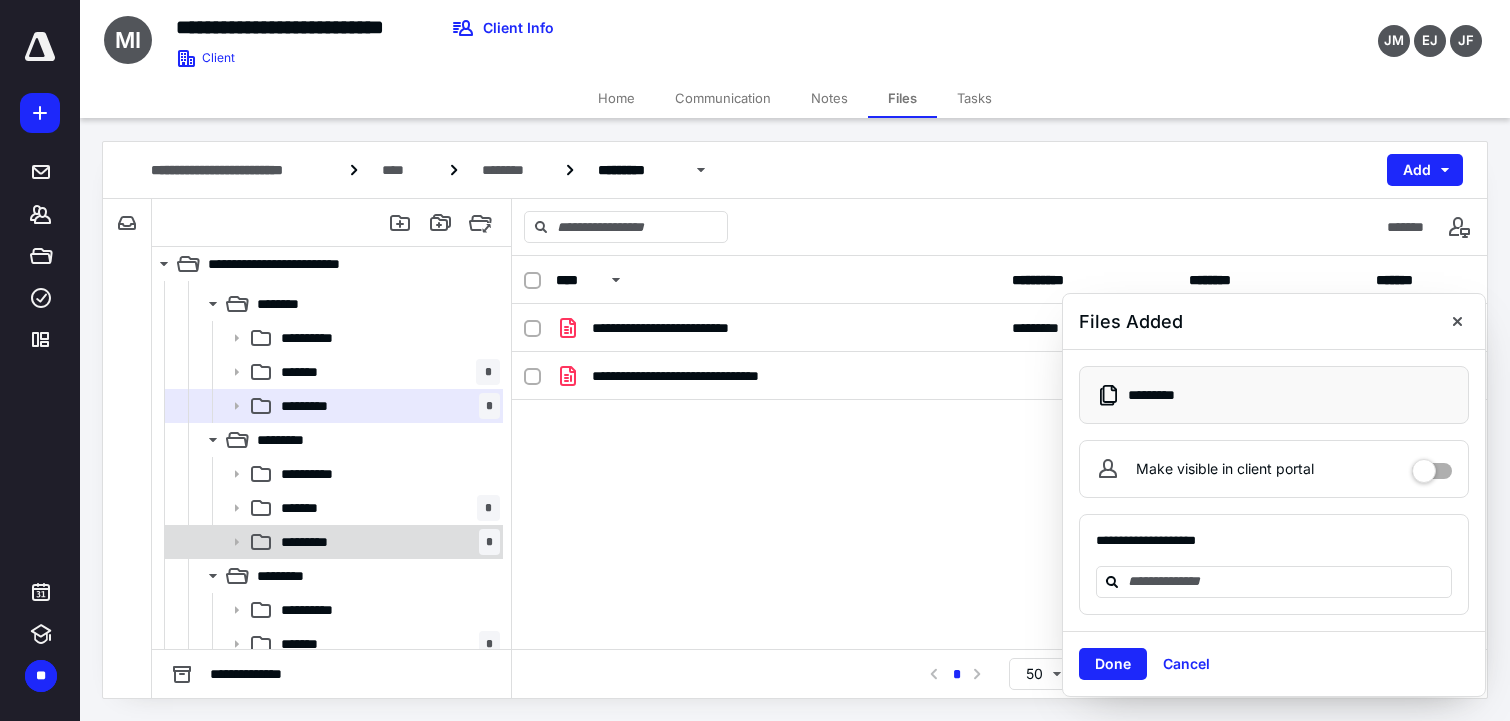 click on "********* *" at bounding box center (386, 542) 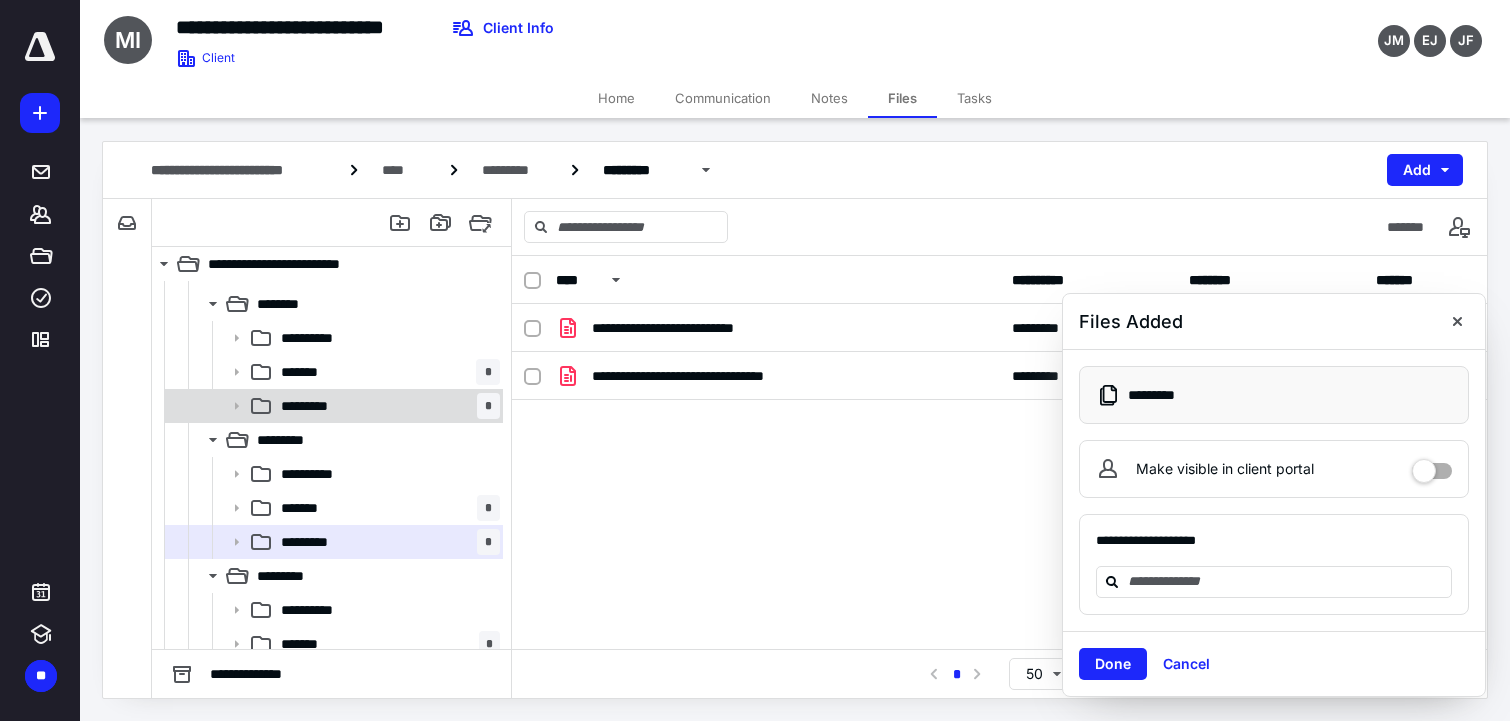 click on "********* *" at bounding box center (386, 406) 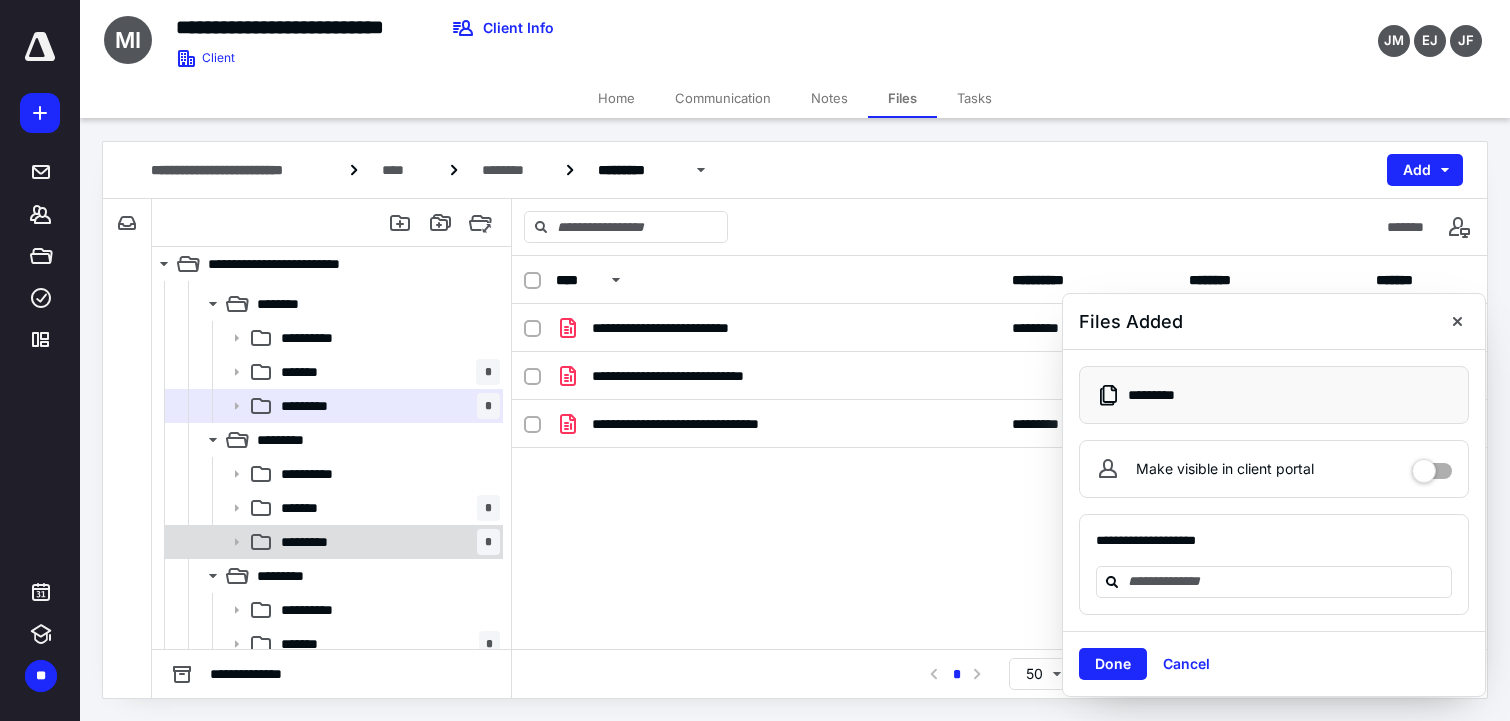 click on "*********" at bounding box center (317, 542) 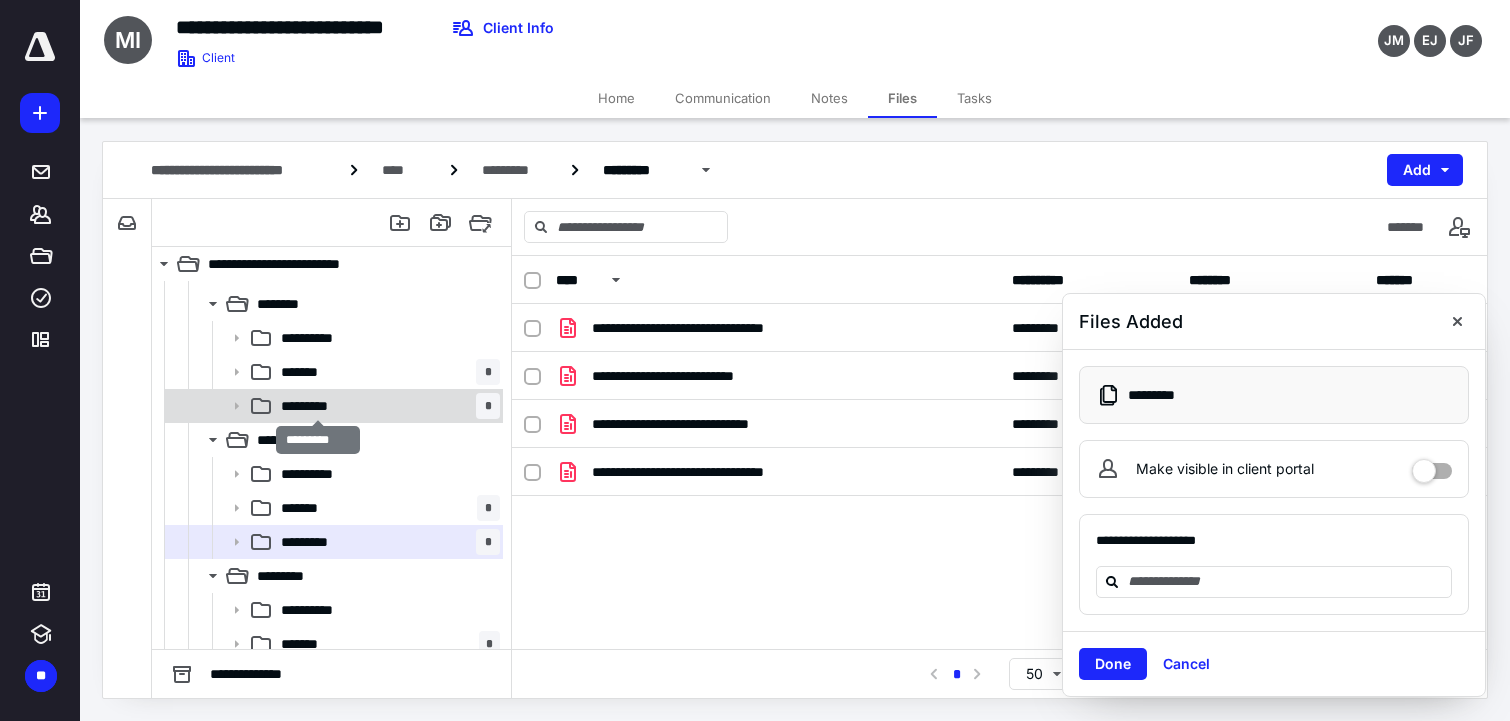 click on "*********" at bounding box center (317, 406) 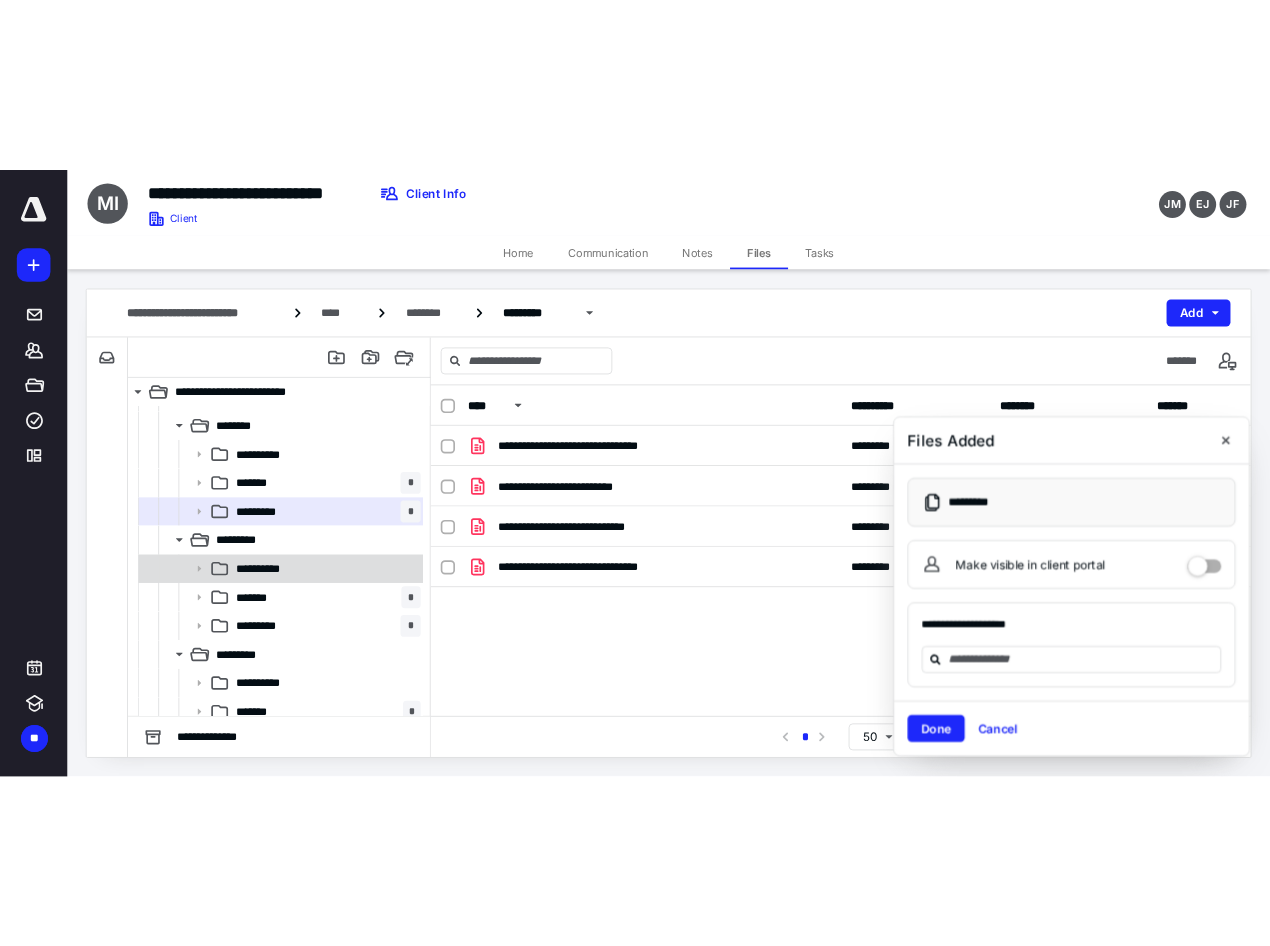 scroll, scrollTop: 400, scrollLeft: 0, axis: vertical 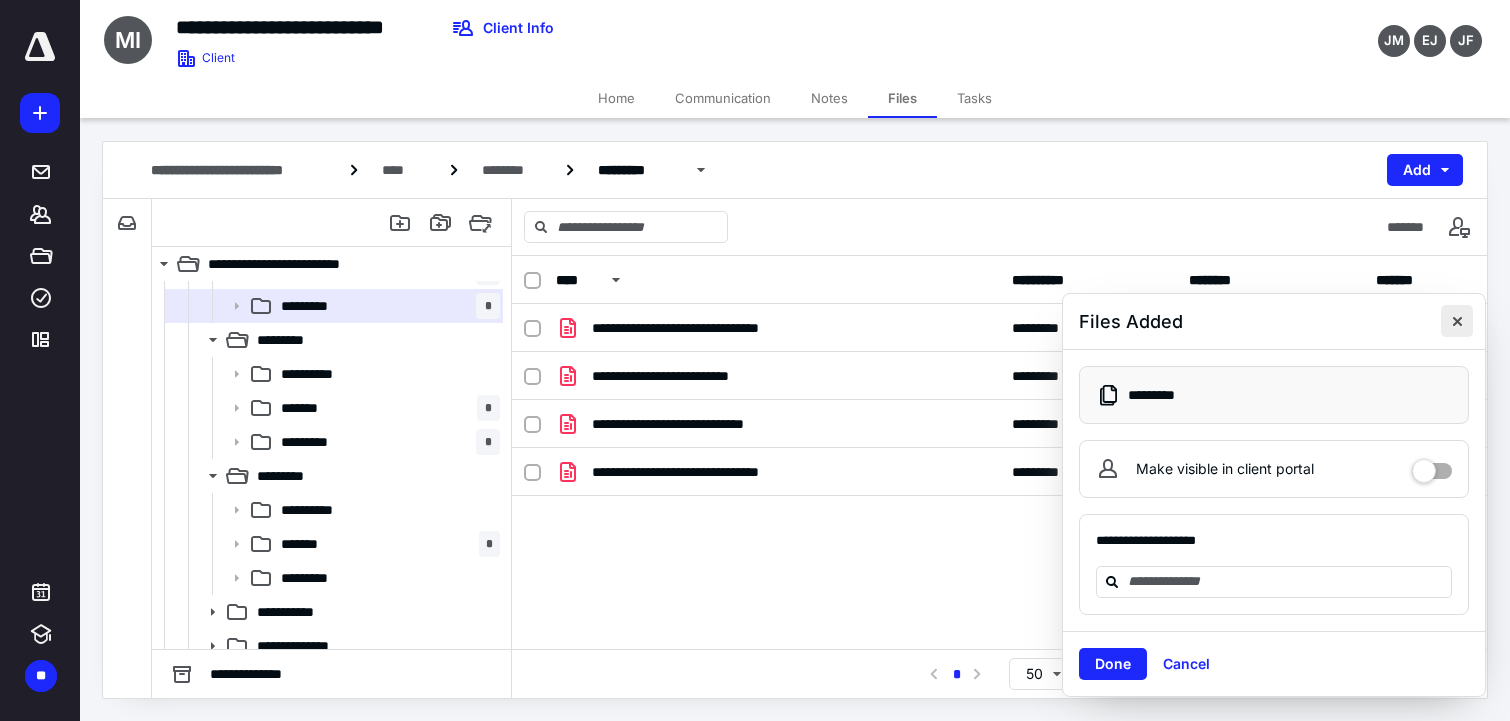 click at bounding box center (1457, 321) 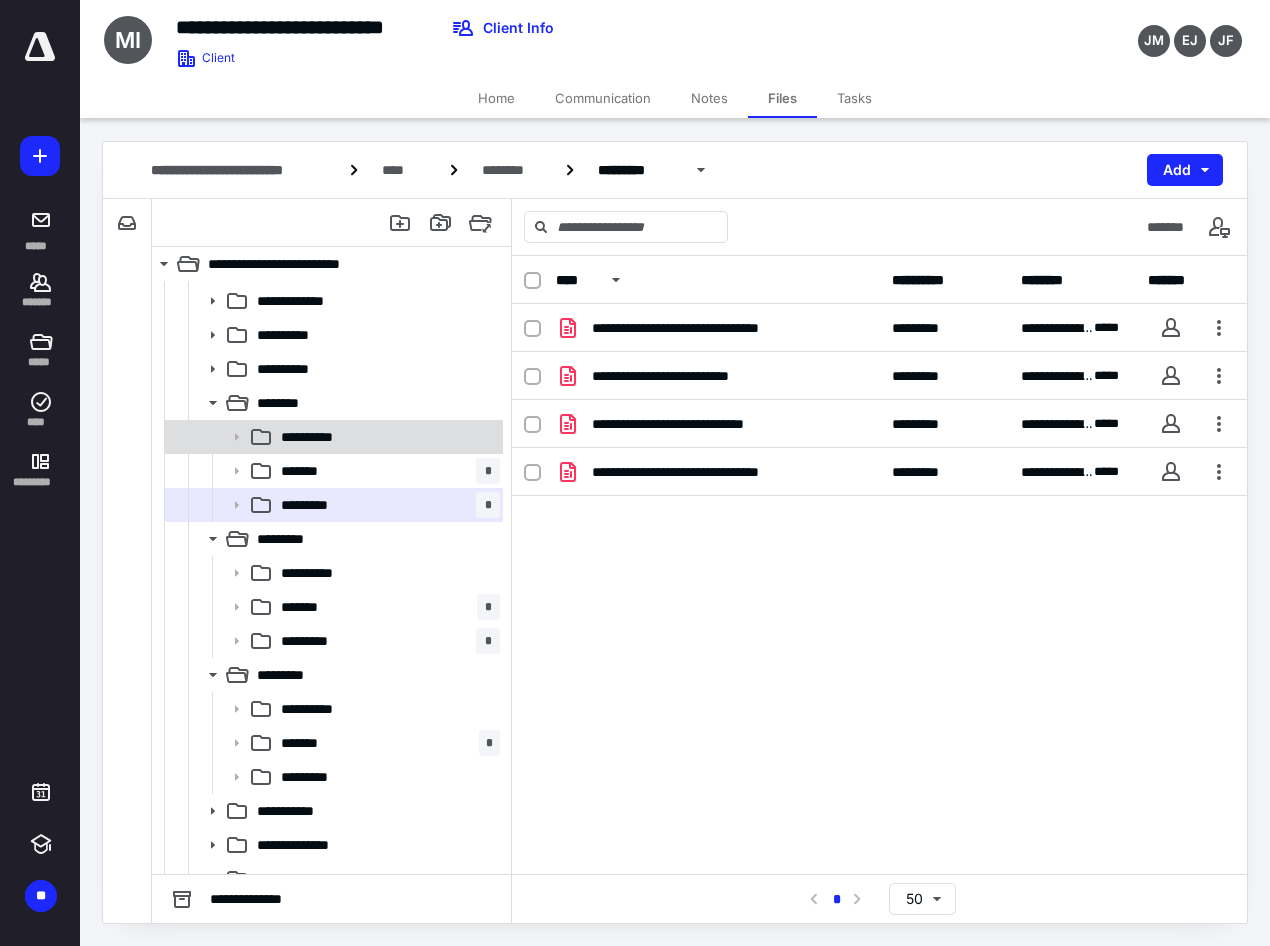 scroll, scrollTop: 200, scrollLeft: 0, axis: vertical 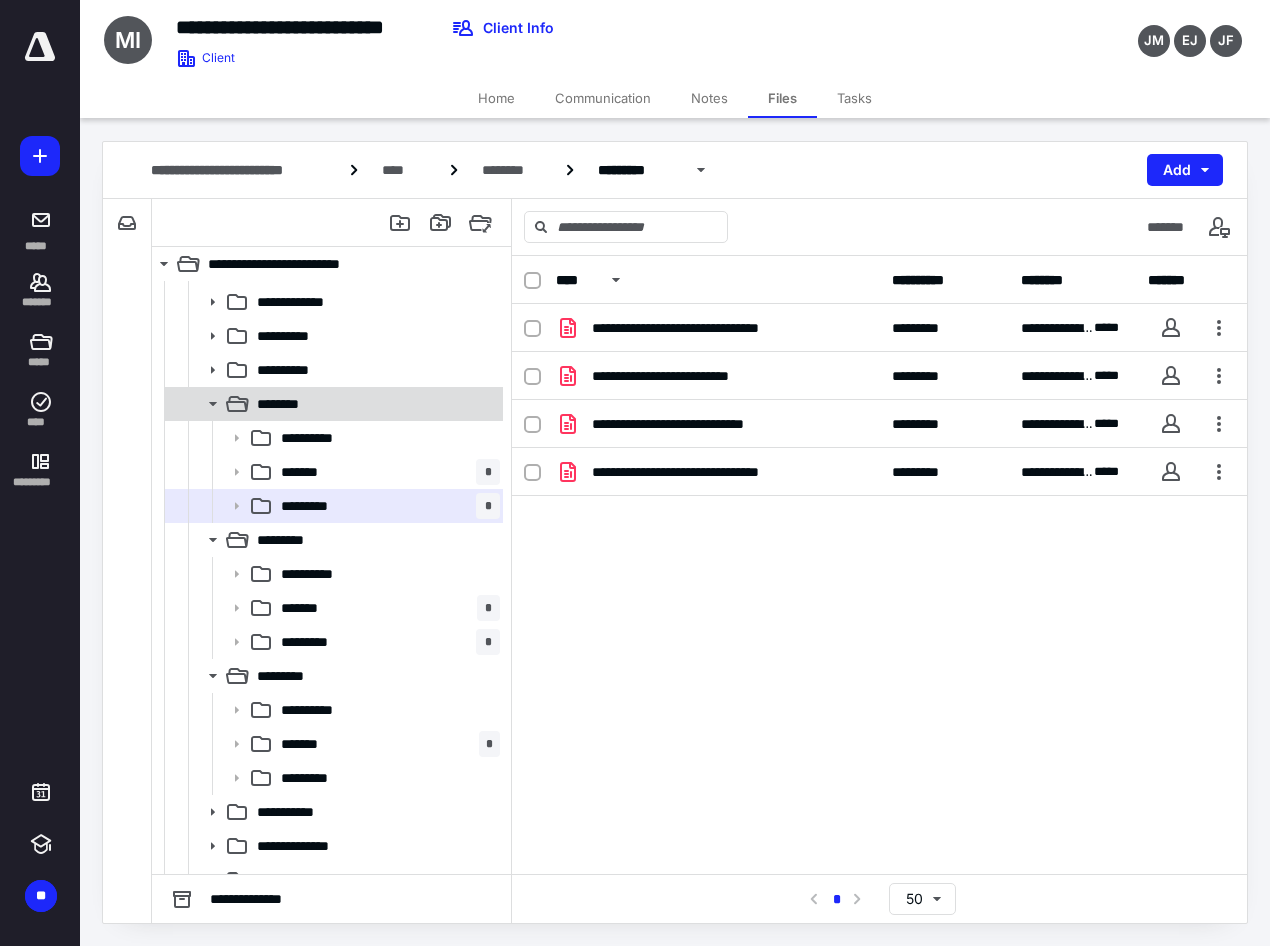 click 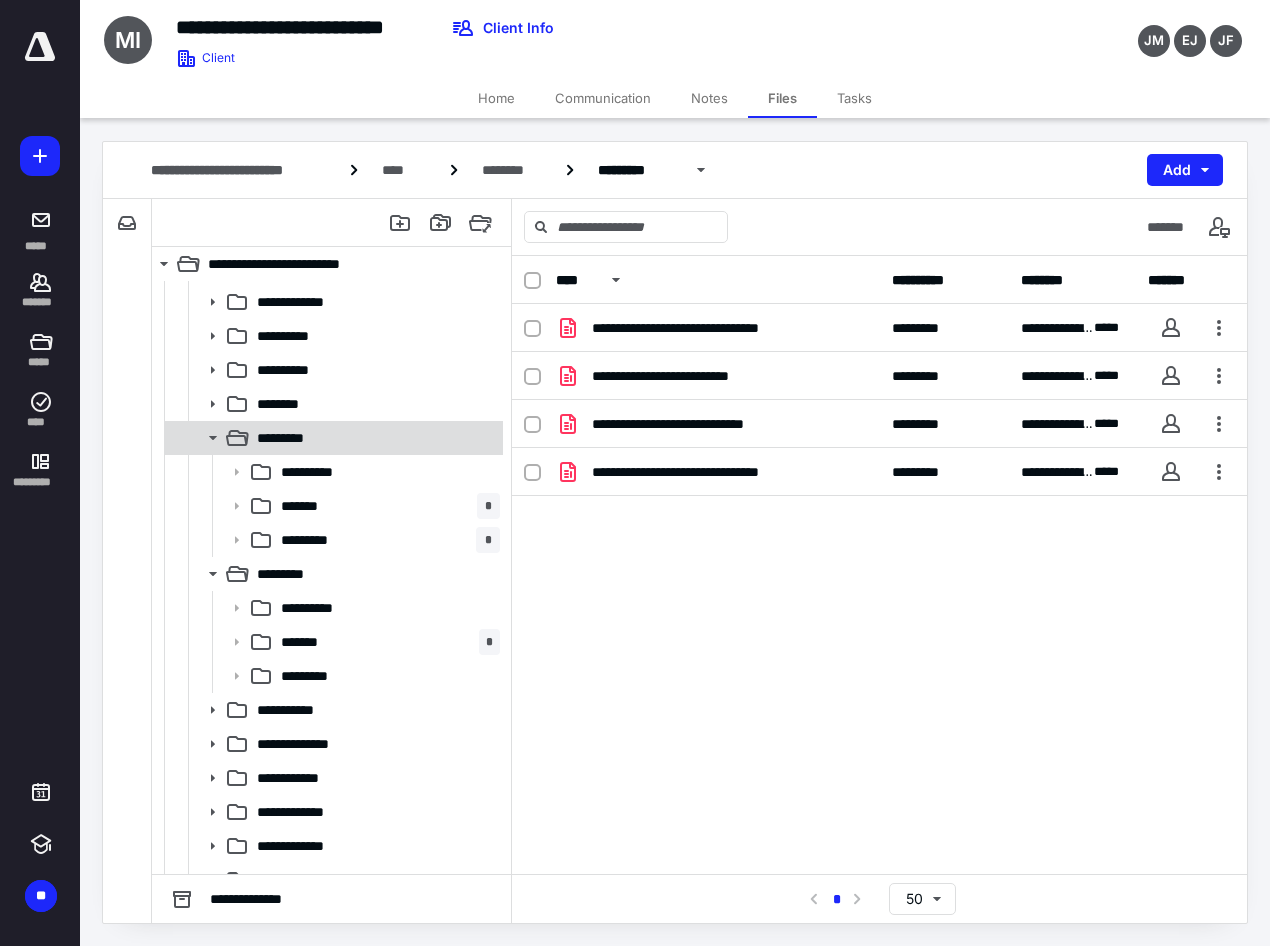 click 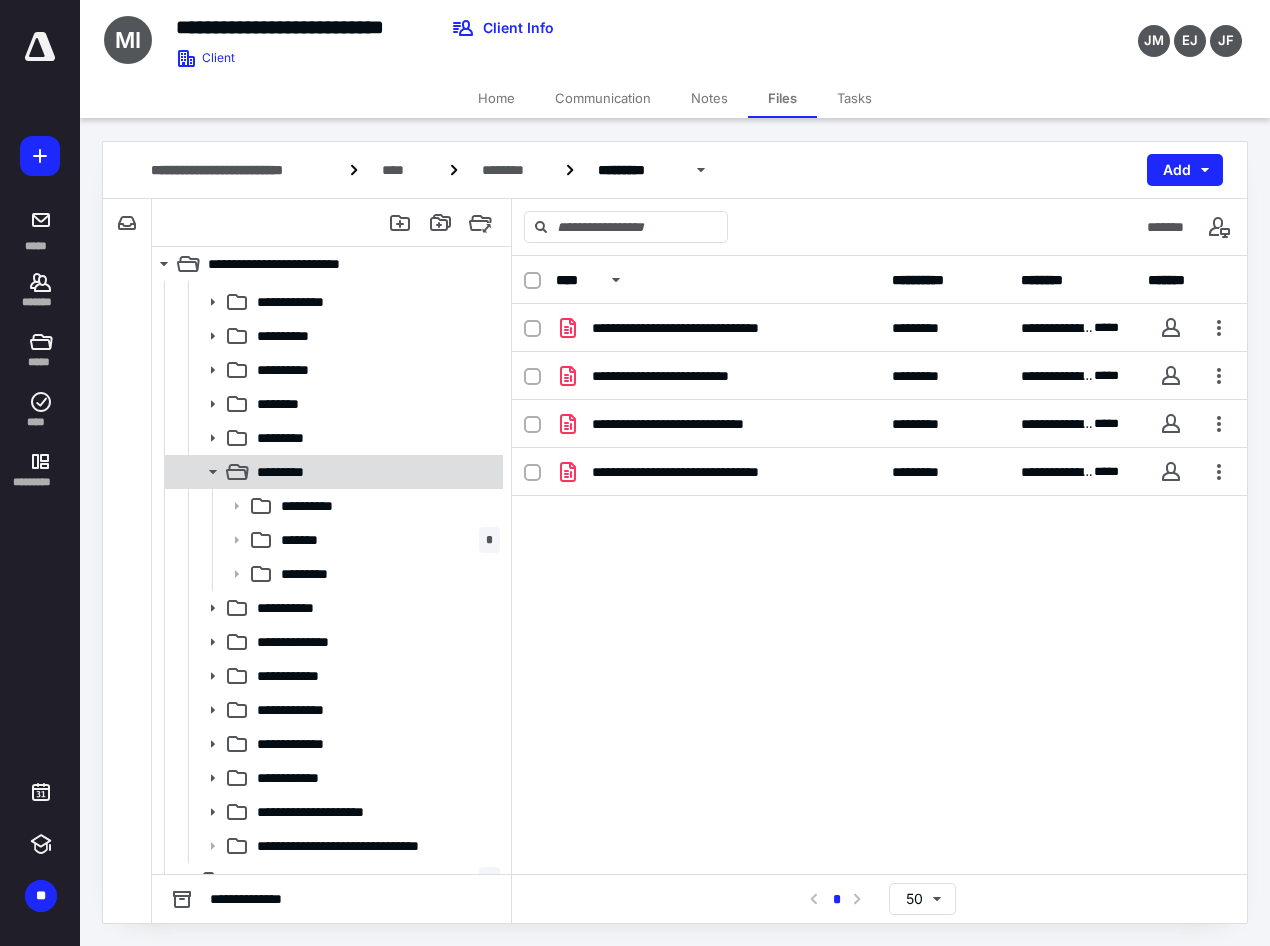 click 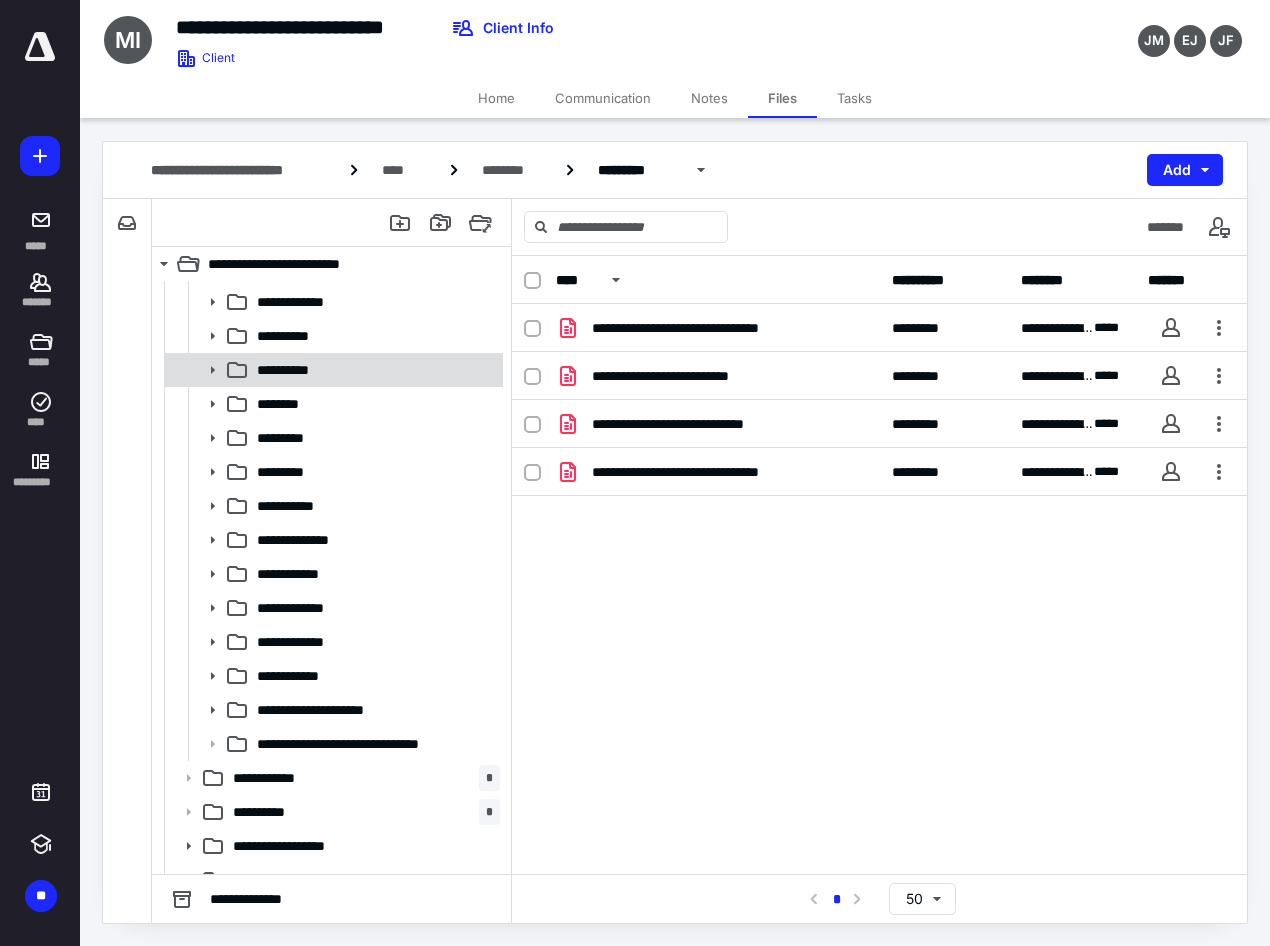 click 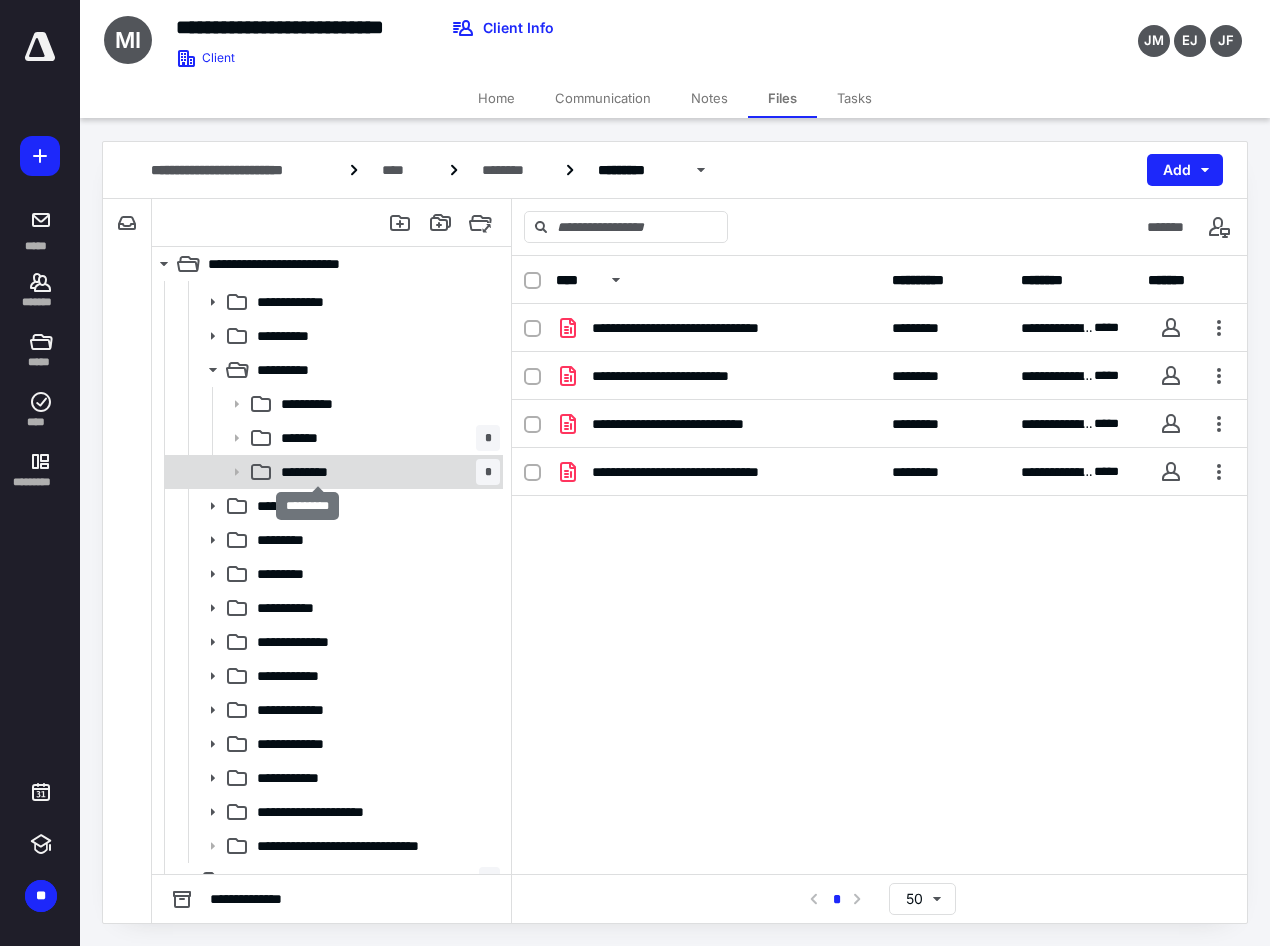 click on "*********" at bounding box center [317, 472] 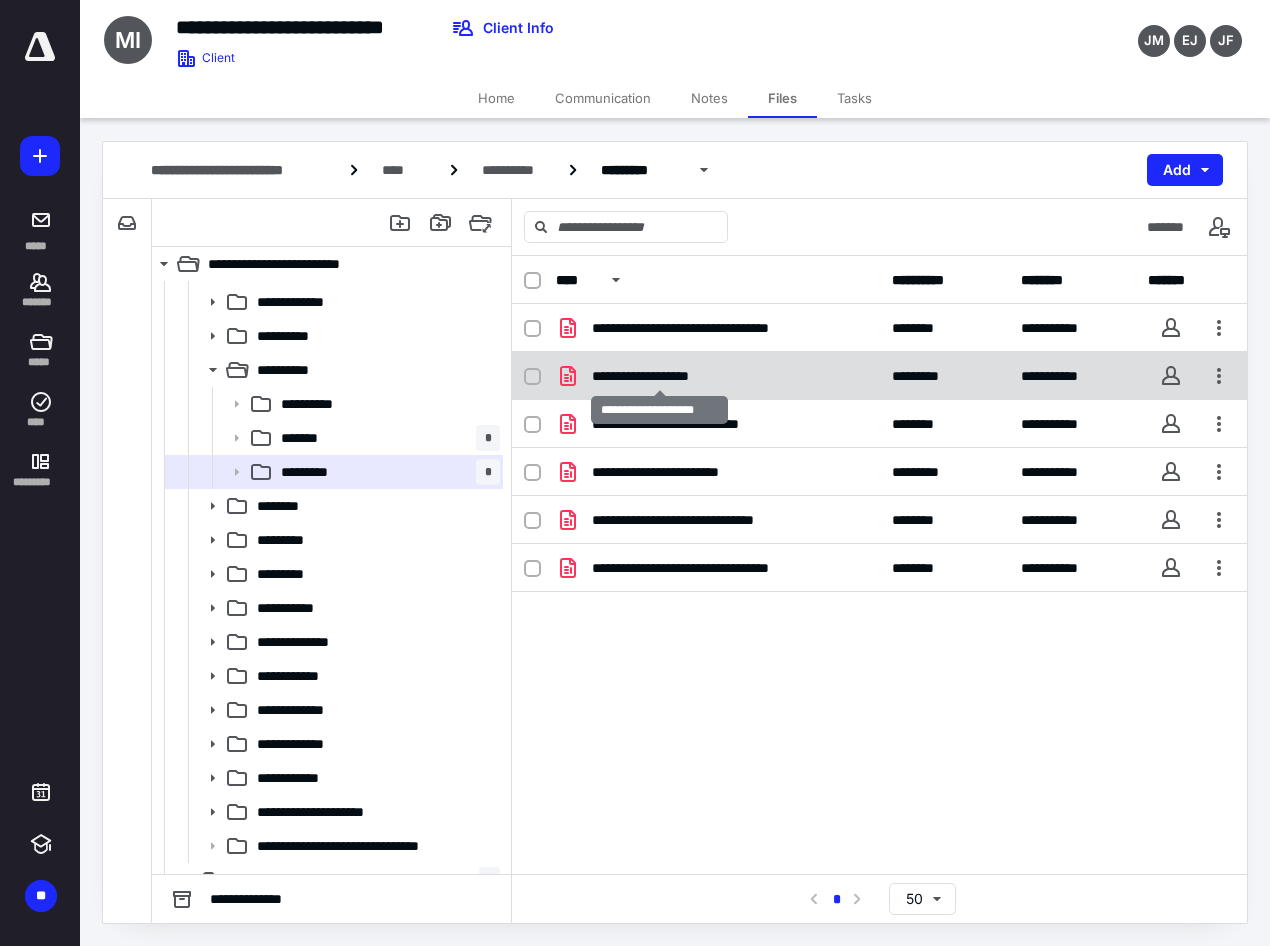 click on "**********" at bounding box center [659, 376] 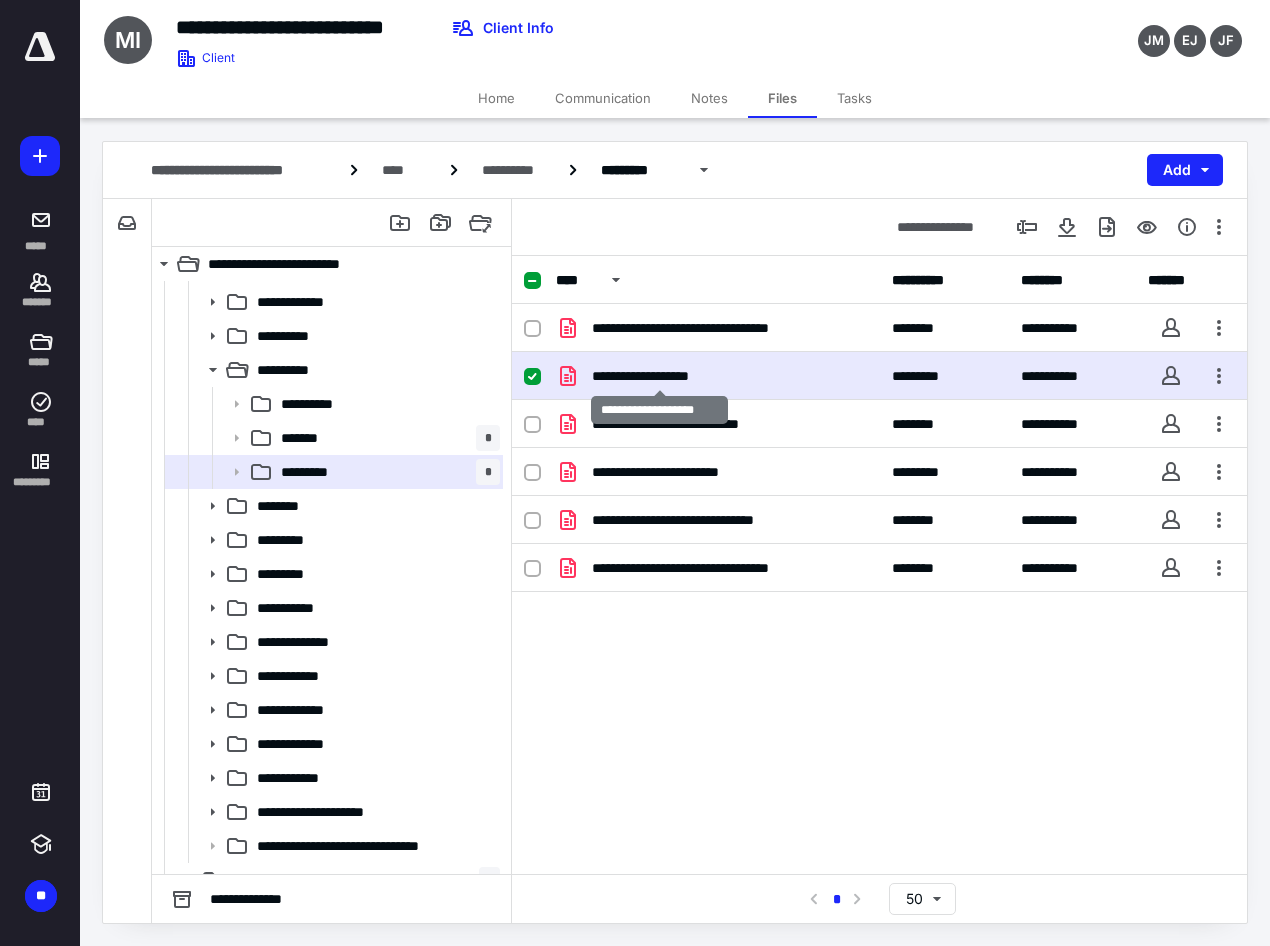 click on "**********" at bounding box center (659, 376) 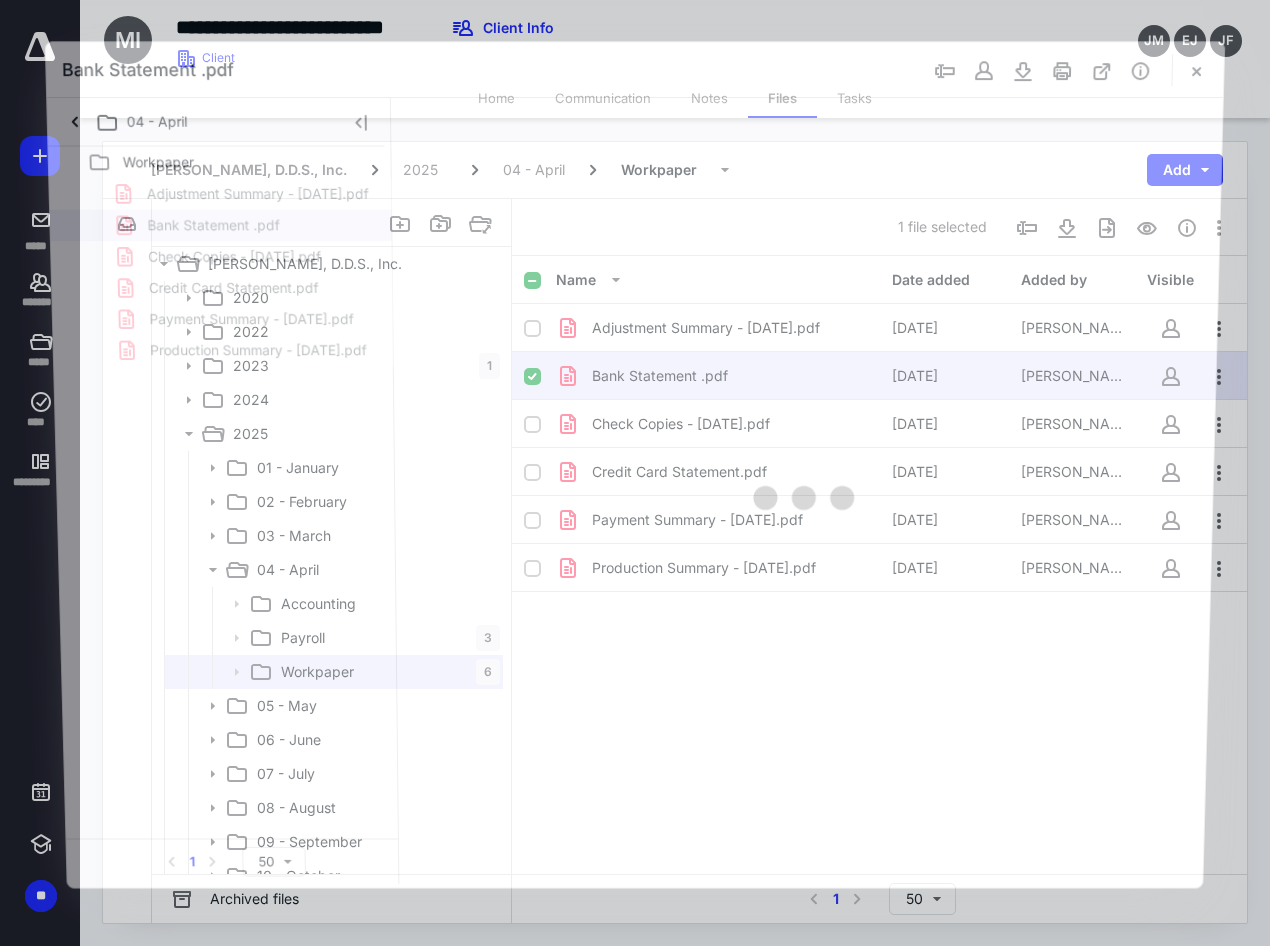 scroll, scrollTop: 200, scrollLeft: 0, axis: vertical 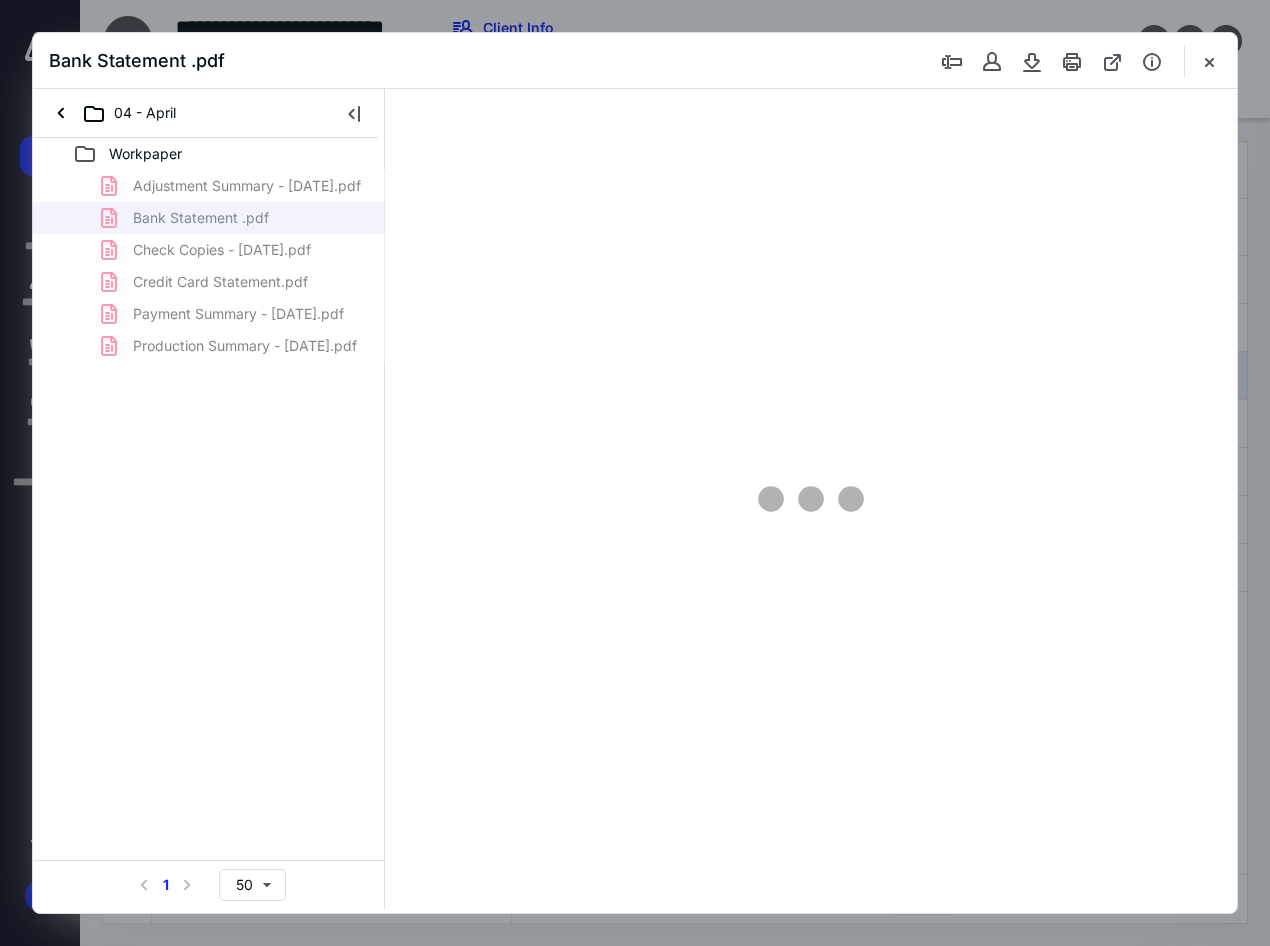 type on "96" 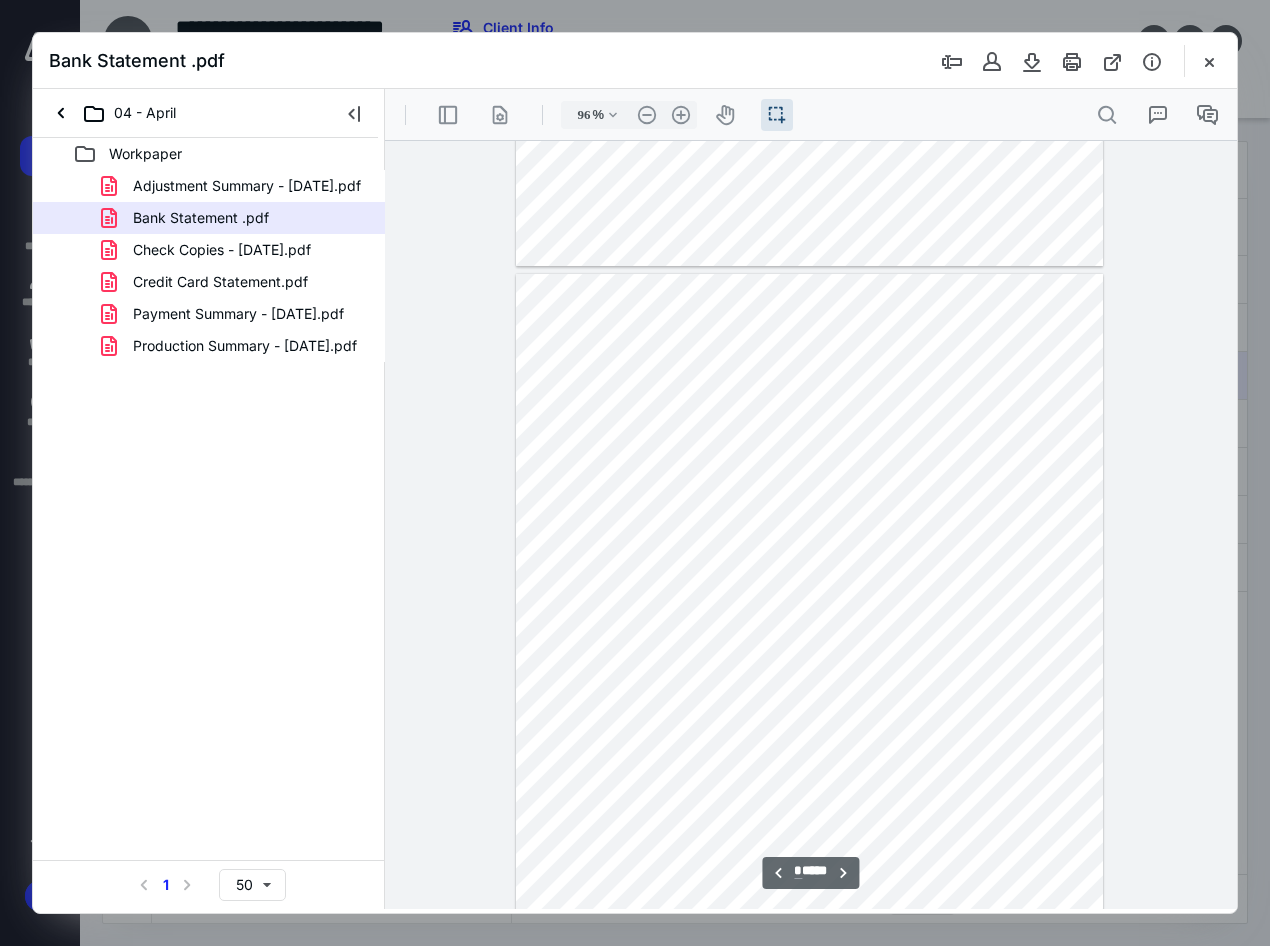 scroll, scrollTop: 656, scrollLeft: 0, axis: vertical 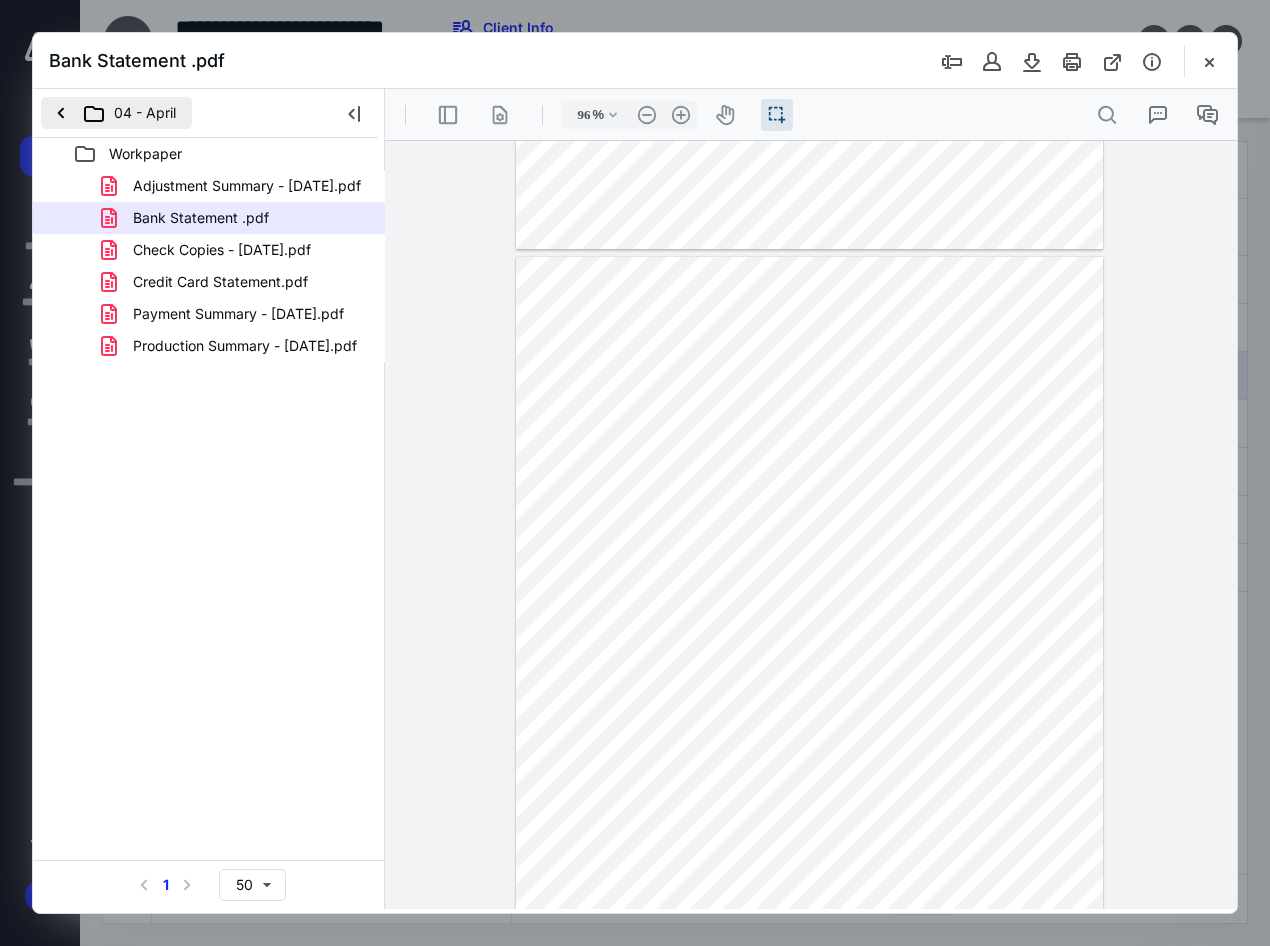 click on "04 - April" at bounding box center [116, 113] 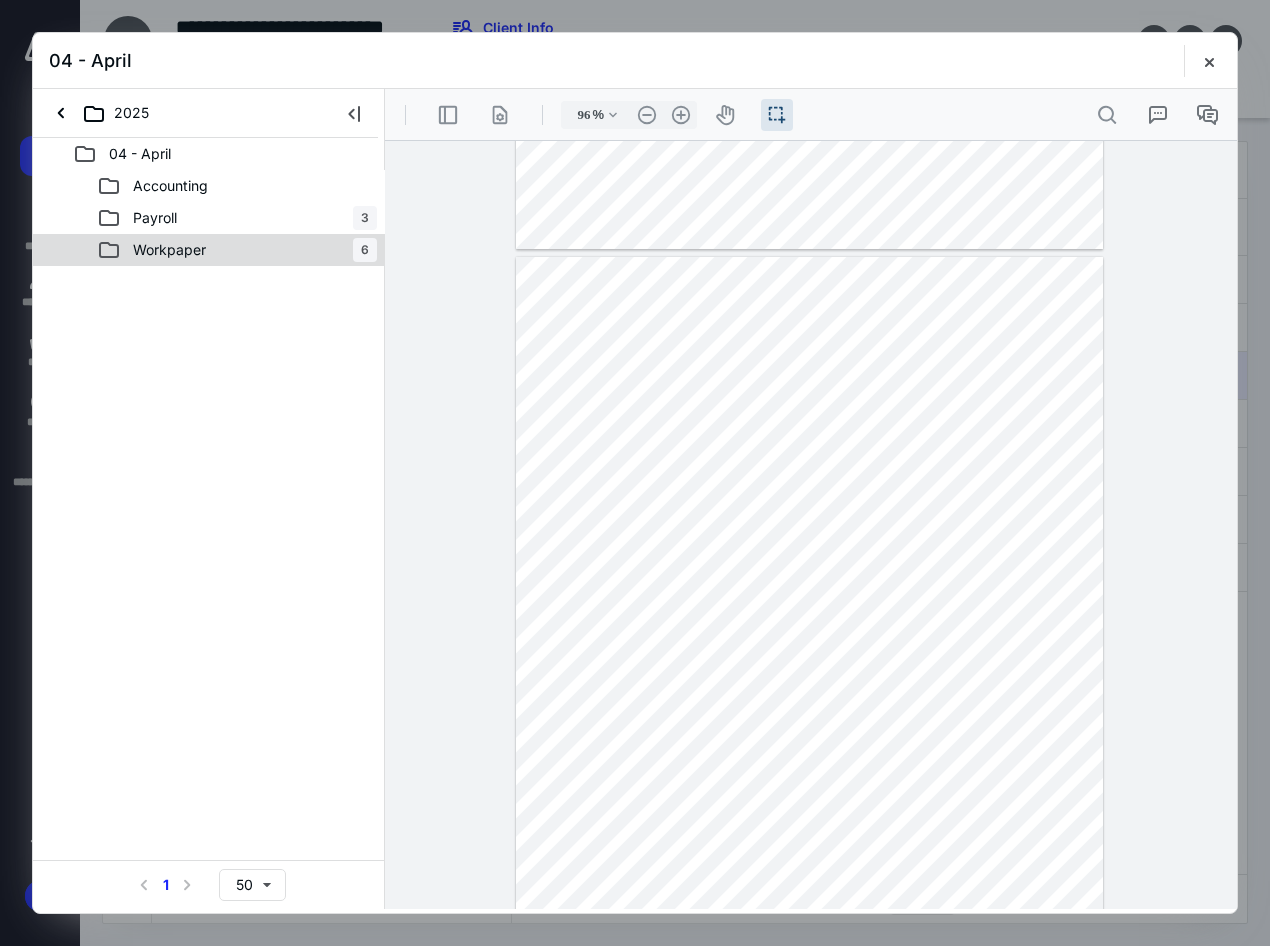 click on "Workpaper" at bounding box center (169, 250) 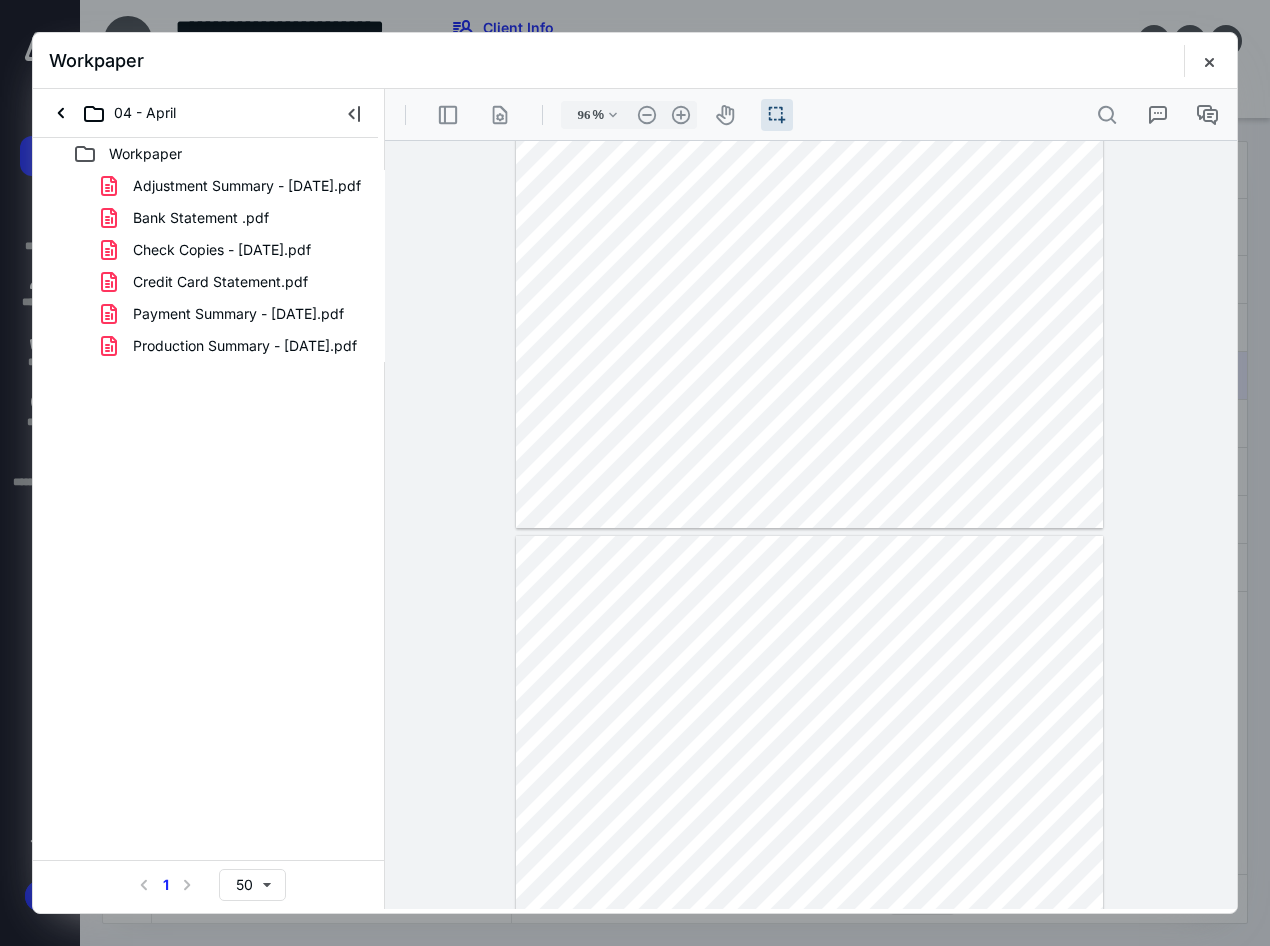 type on "*" 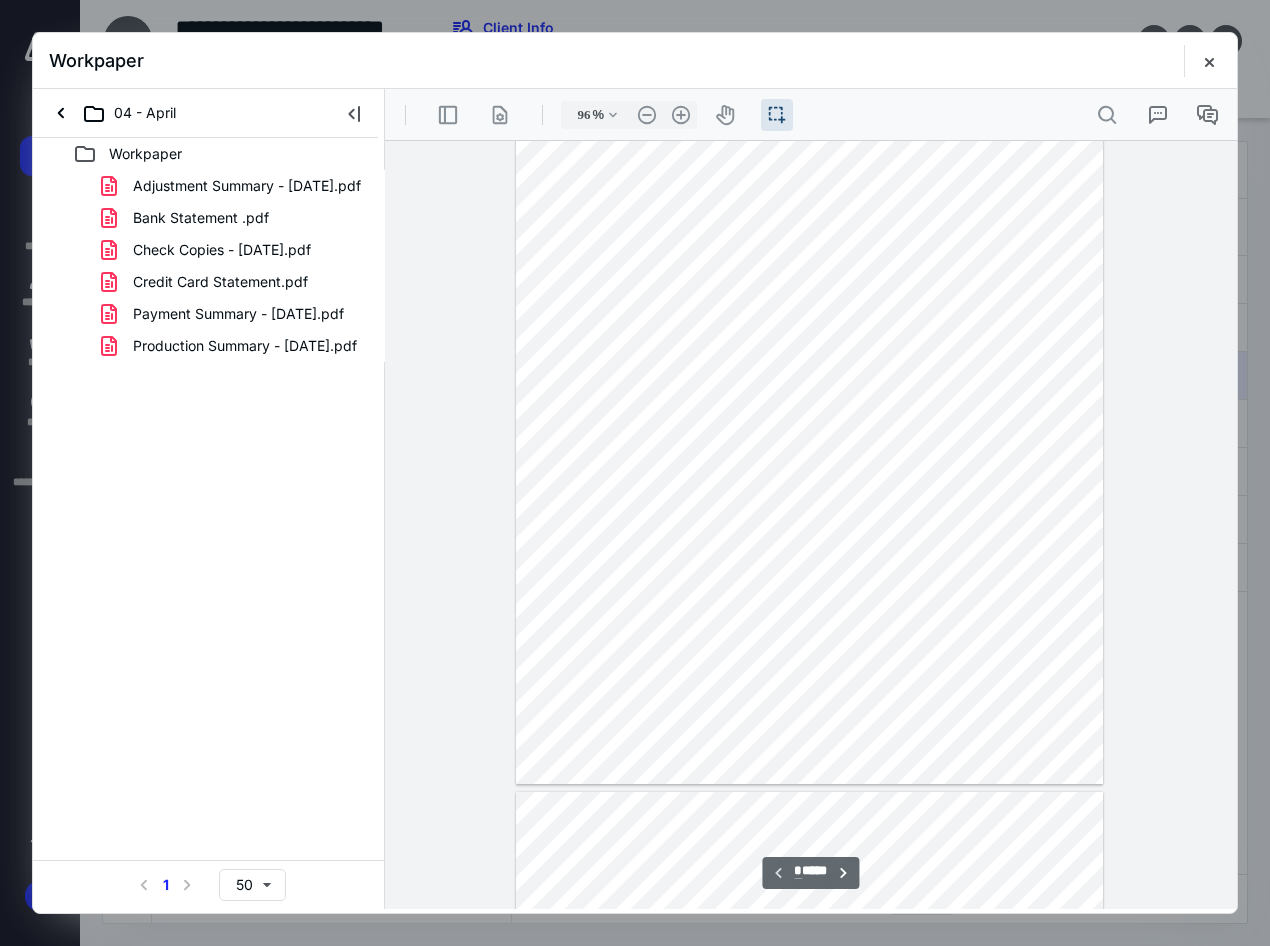 scroll, scrollTop: 0, scrollLeft: 0, axis: both 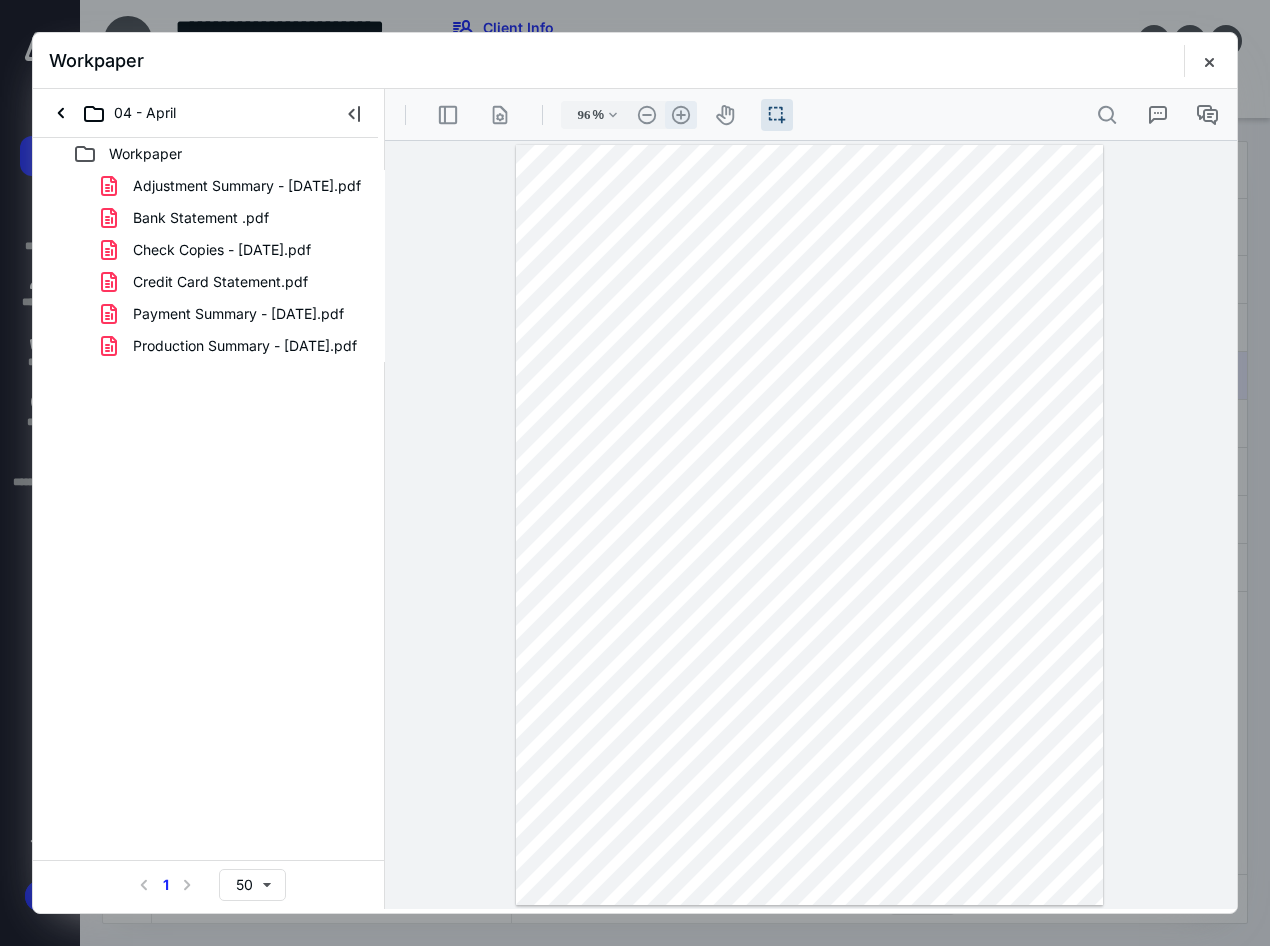 click on ".cls-1{fill:#abb0c4;} icon - header - zoom - in - line" at bounding box center (681, 115) 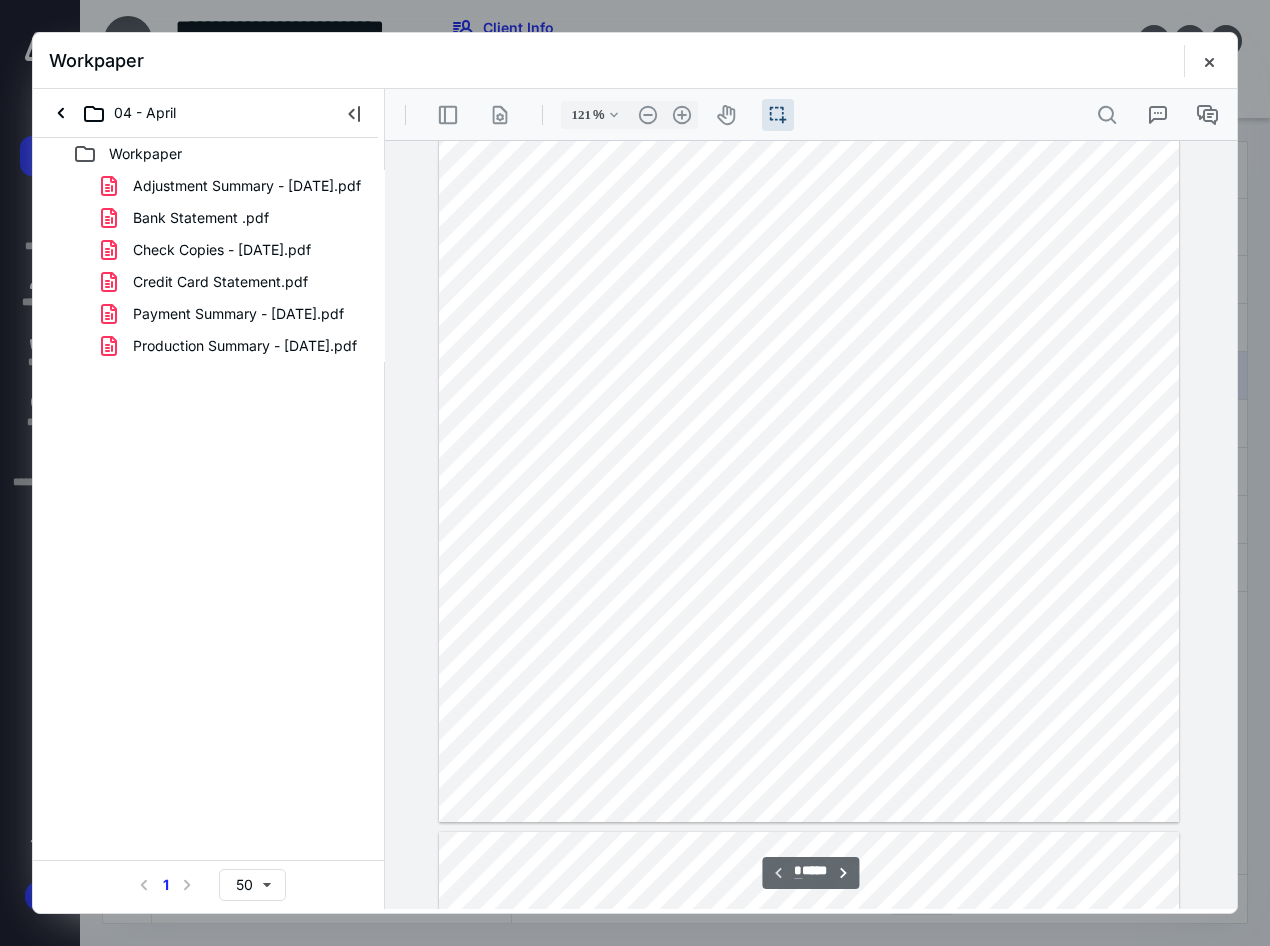 scroll, scrollTop: 293, scrollLeft: 0, axis: vertical 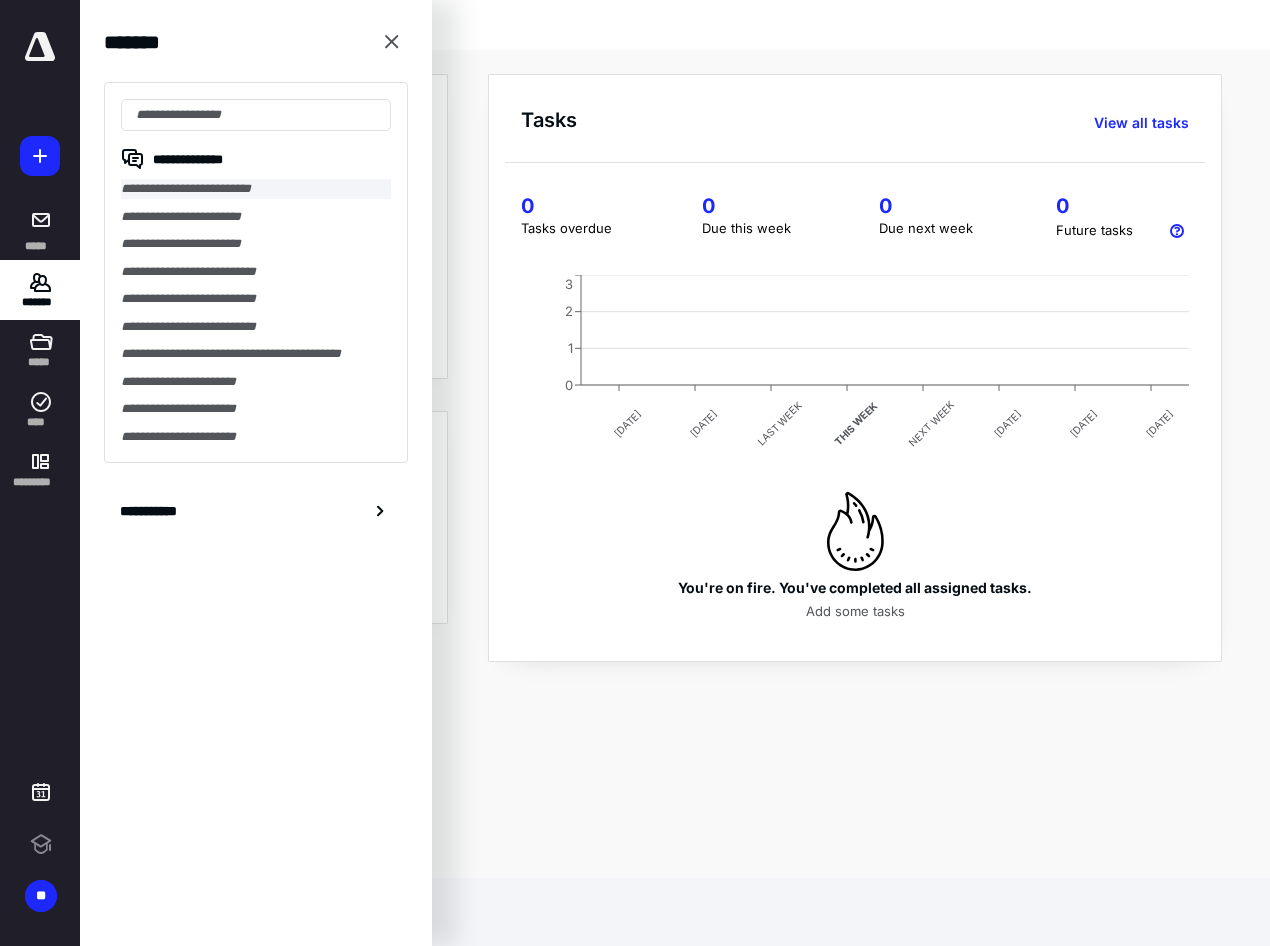 click on "**********" at bounding box center (256, 189) 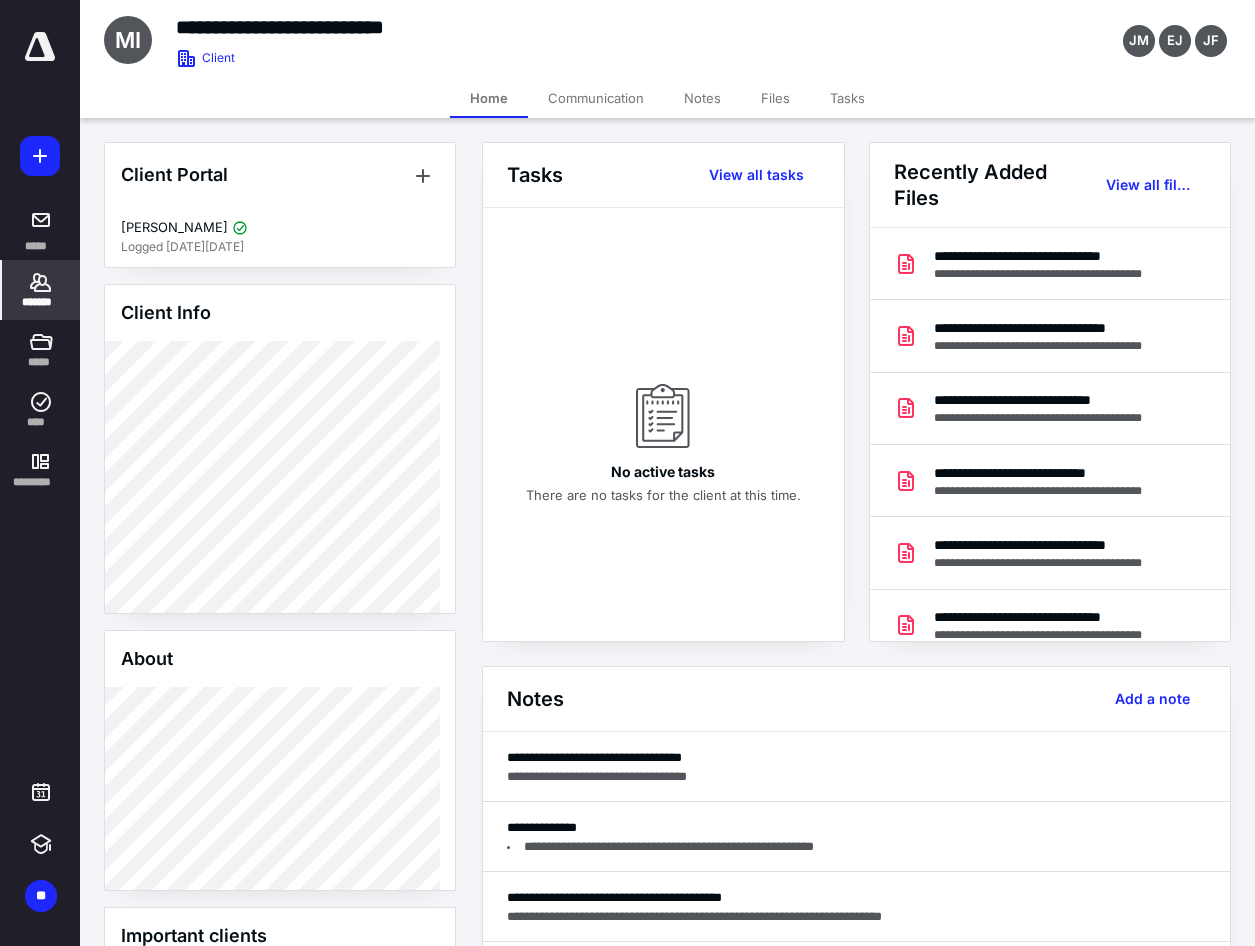 click on "Files" at bounding box center [775, 98] 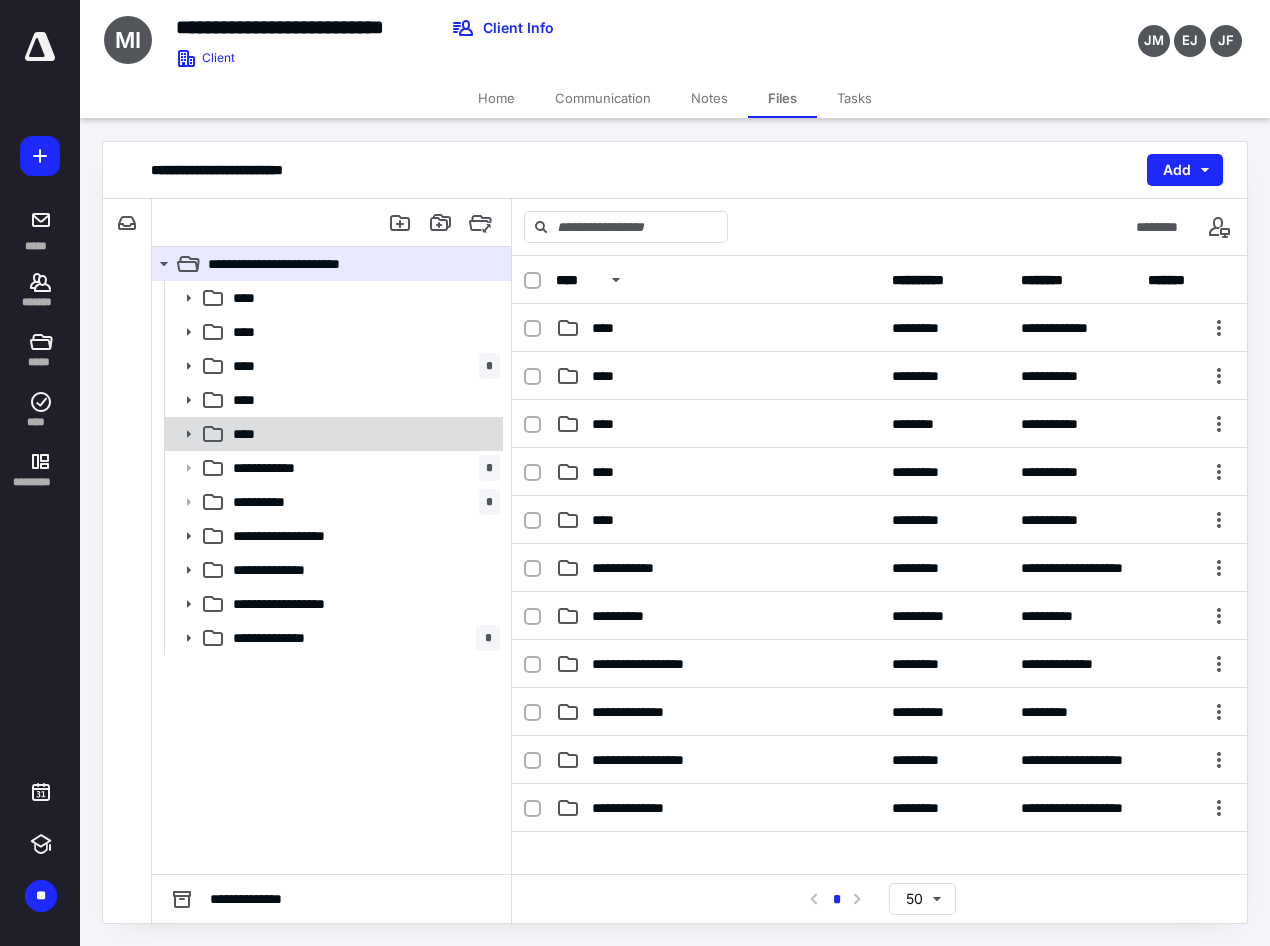 click 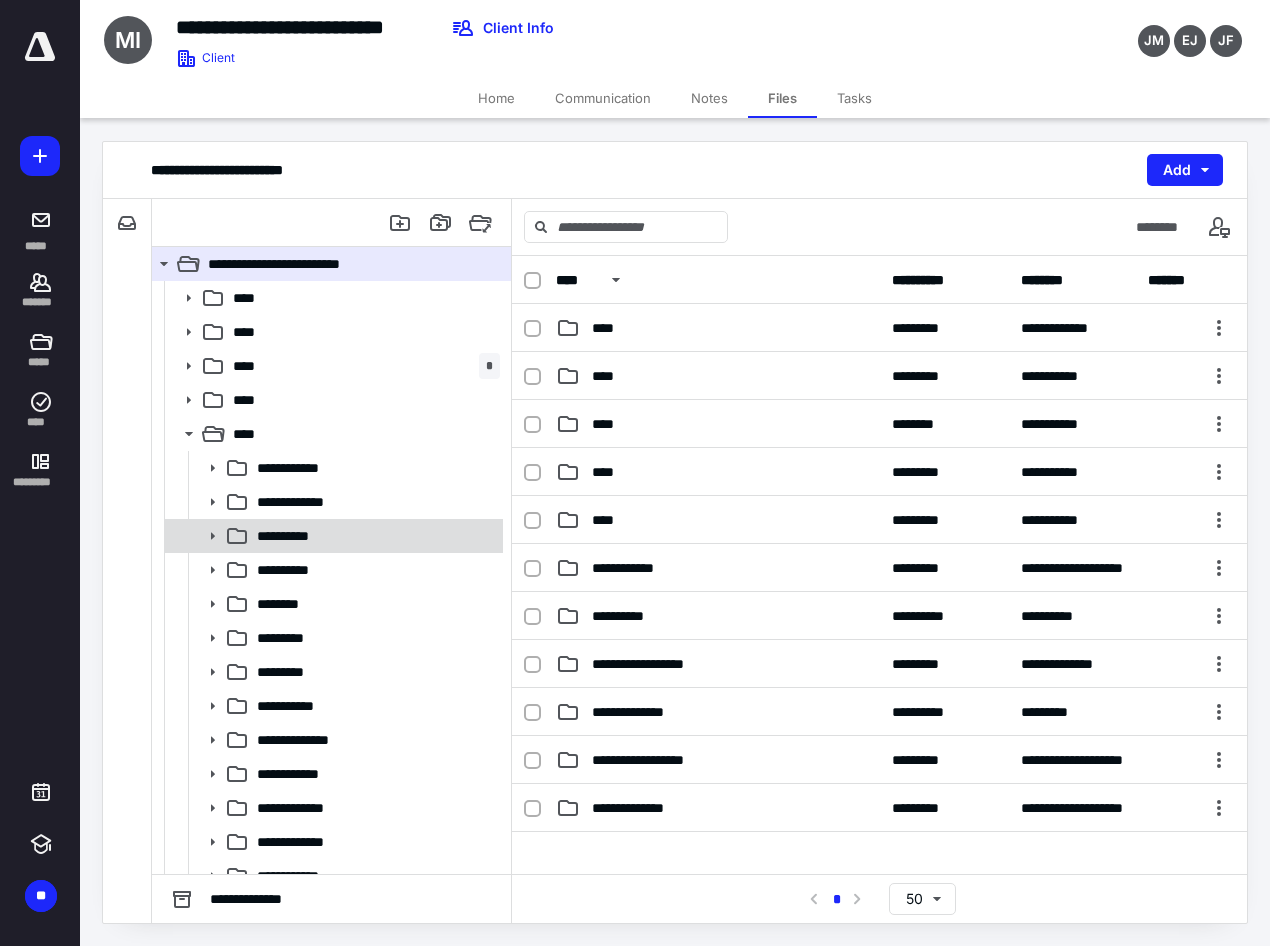 click on "**********" at bounding box center [332, 536] 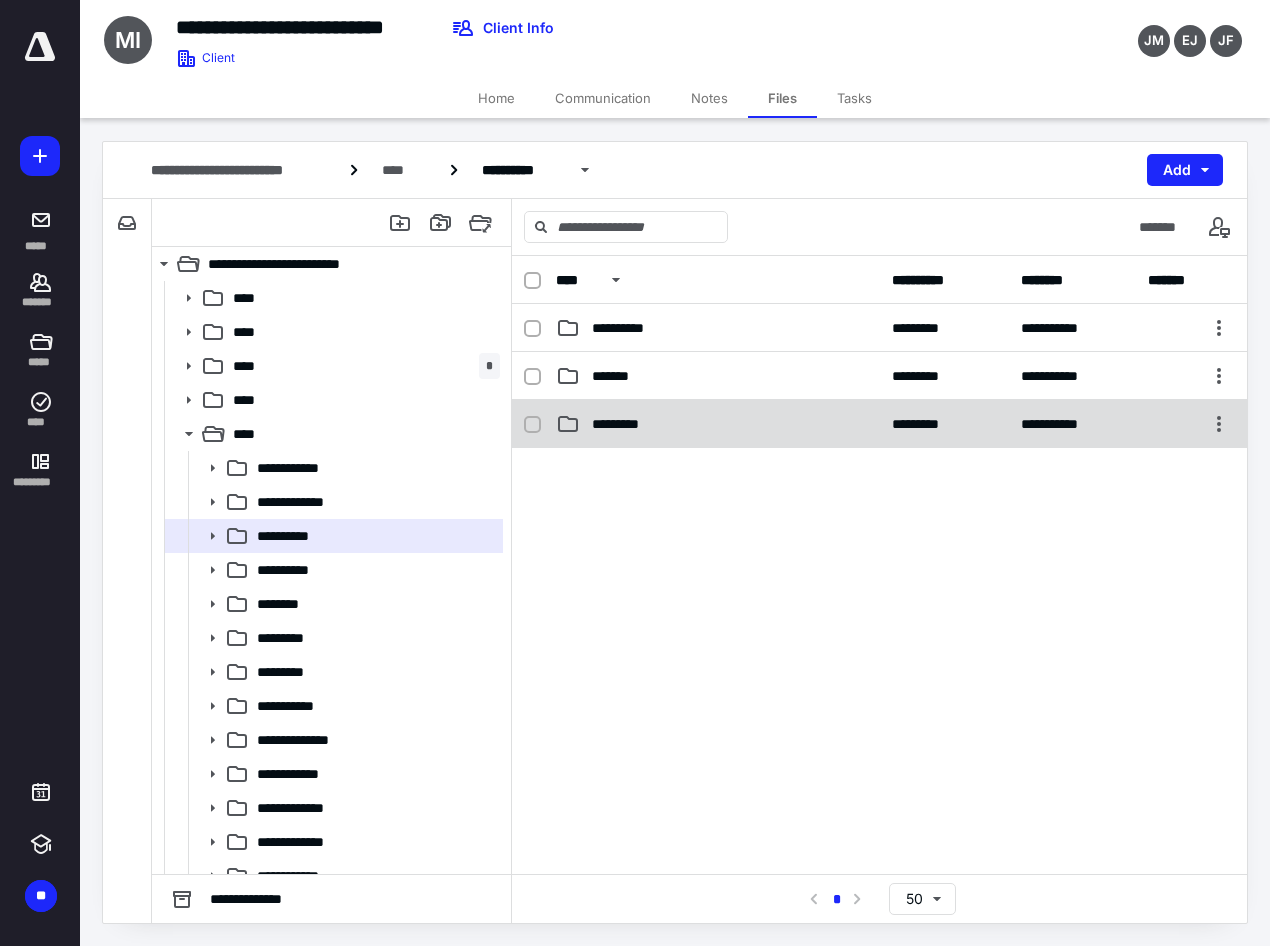 click on "*********" at bounding box center [718, 424] 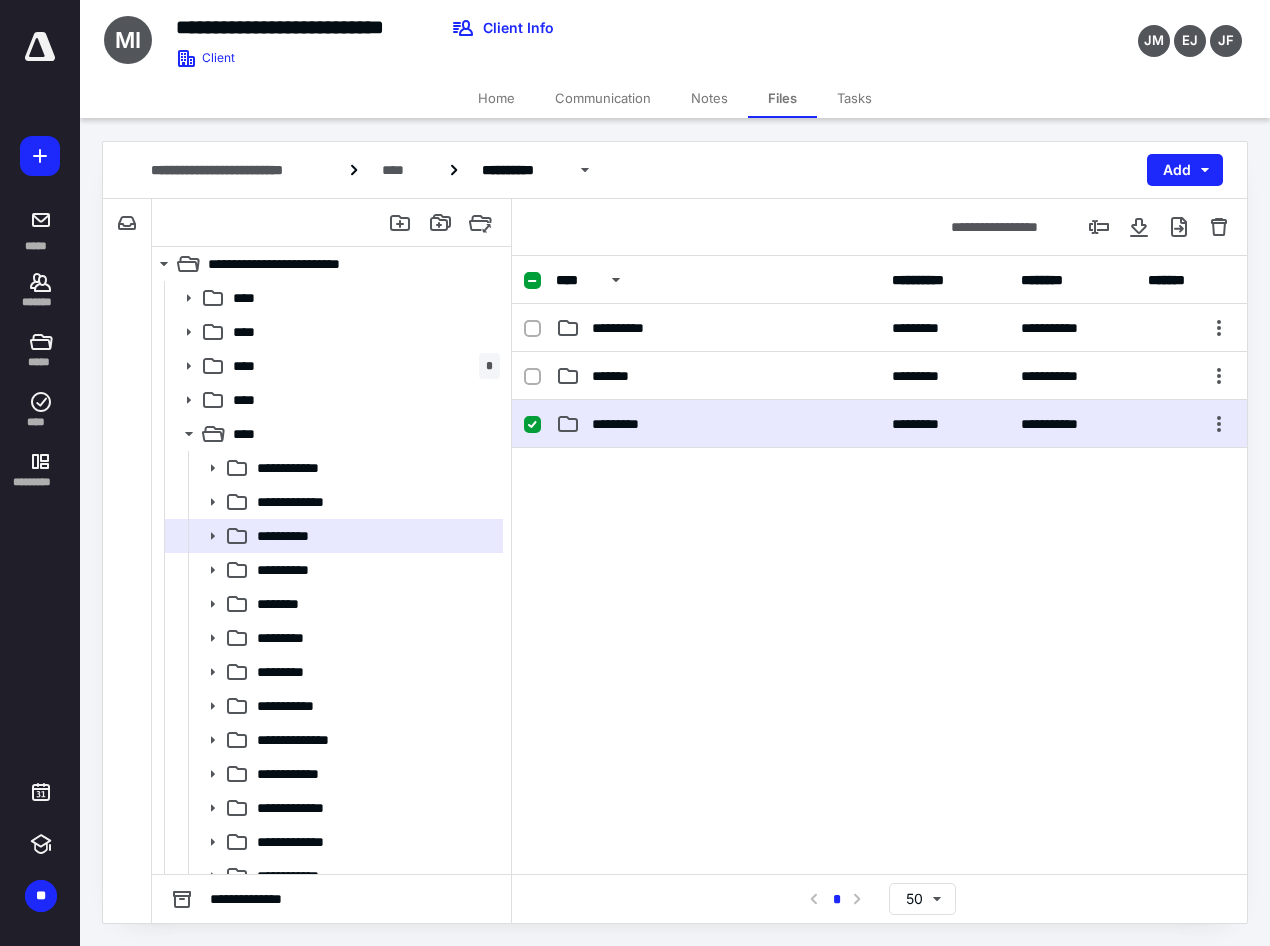 click on "*********" at bounding box center (718, 424) 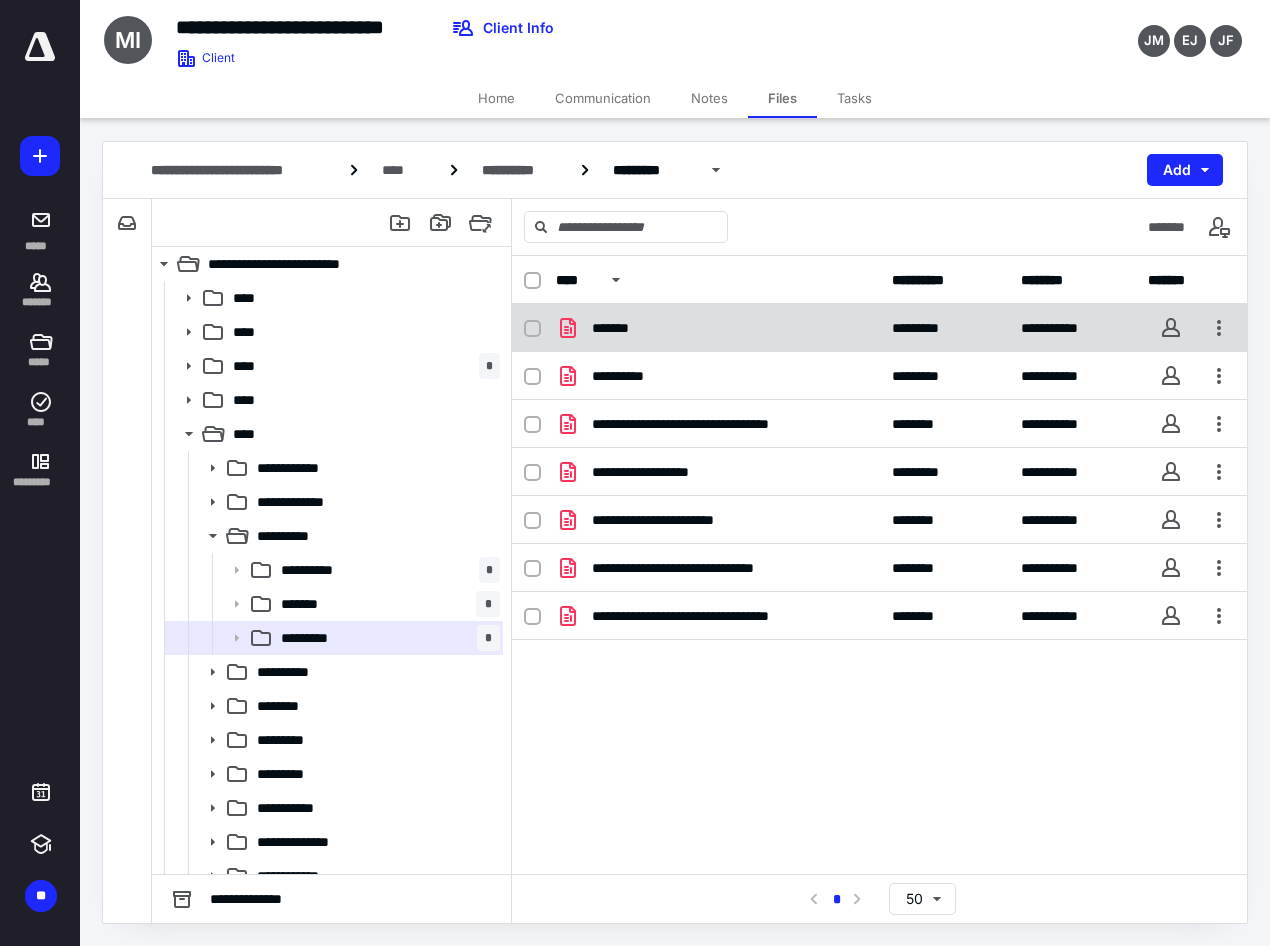 click on "**********" at bounding box center (879, 328) 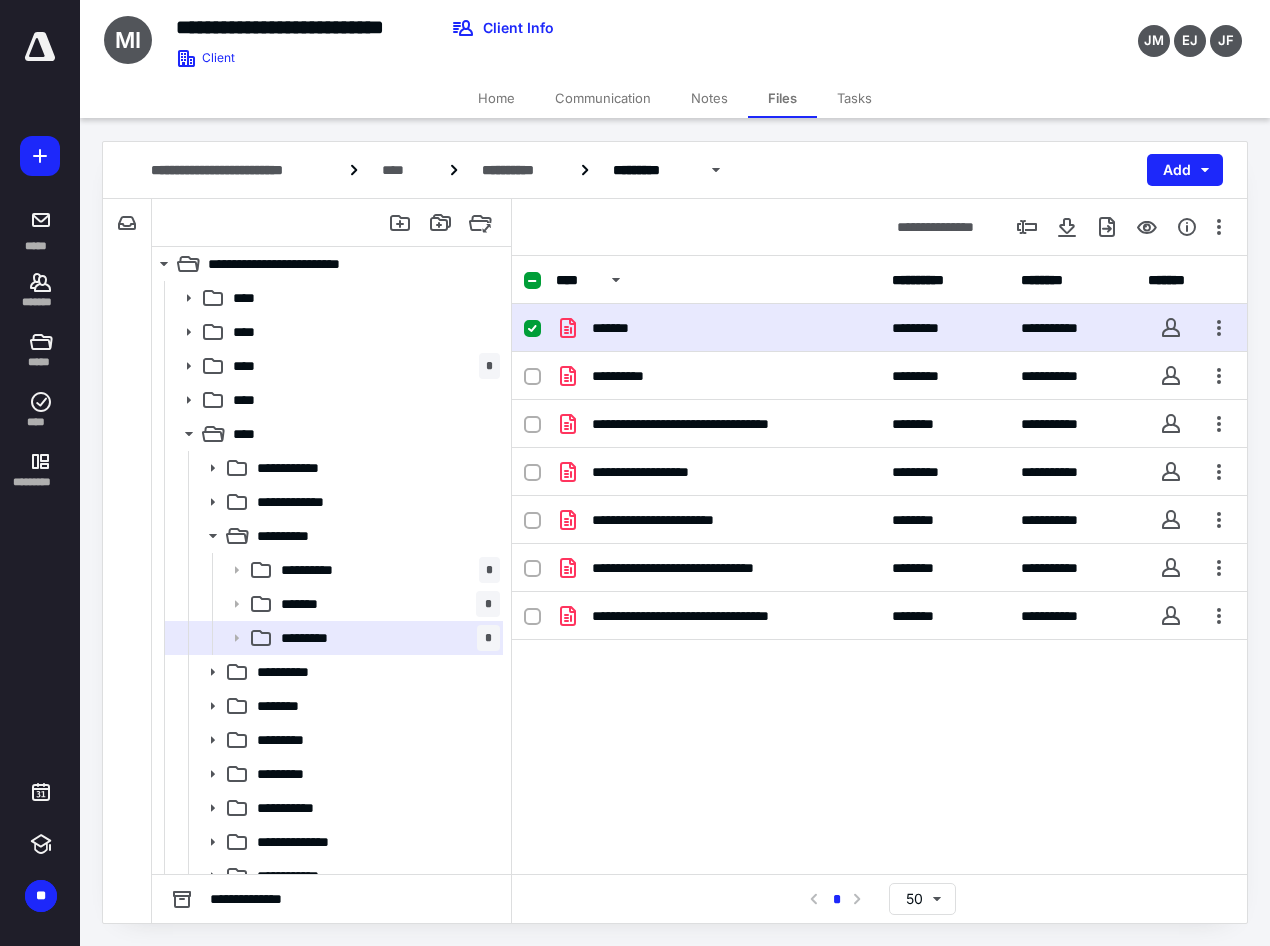 click on "**********" at bounding box center (879, 328) 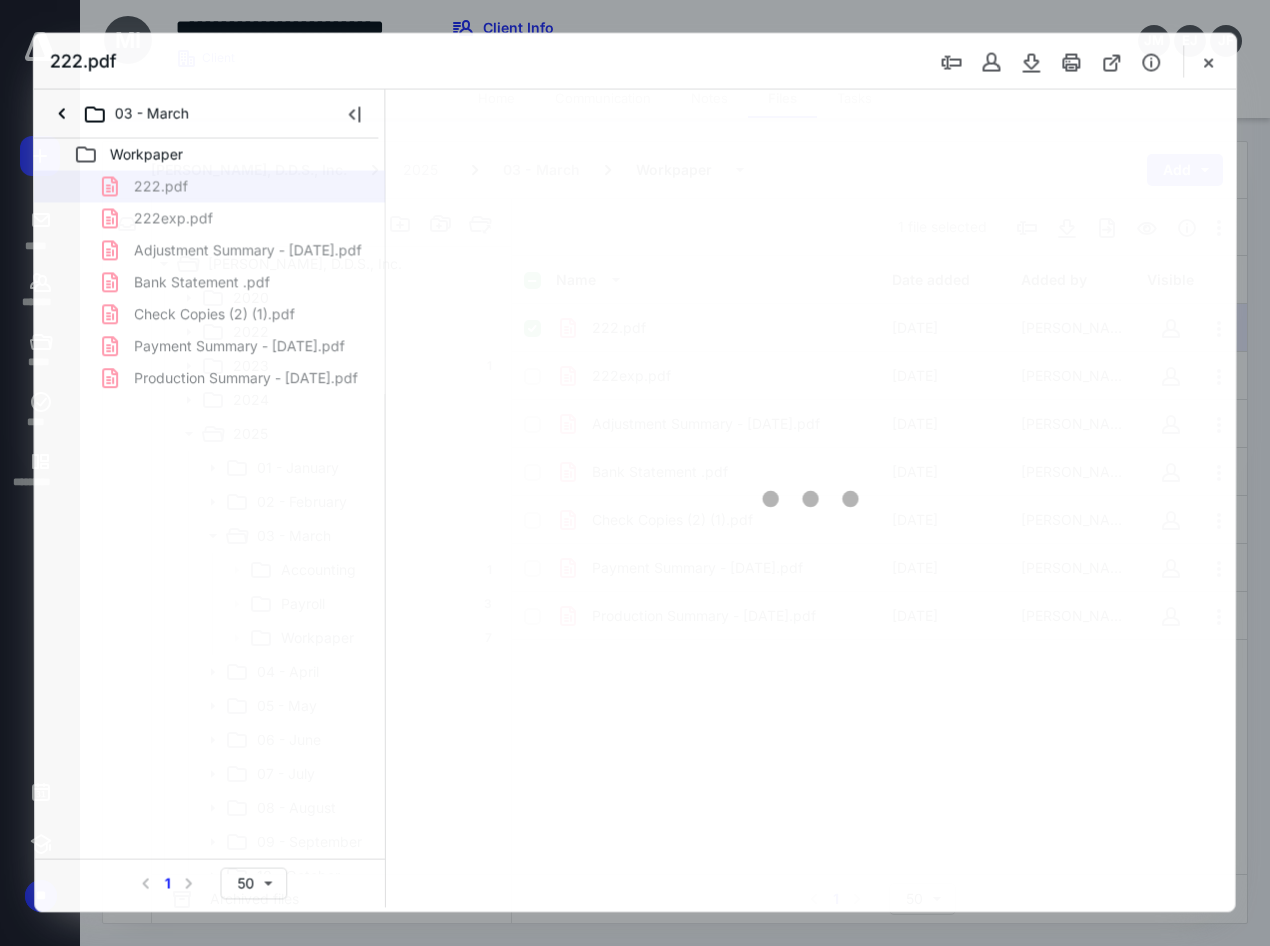 scroll, scrollTop: 0, scrollLeft: 0, axis: both 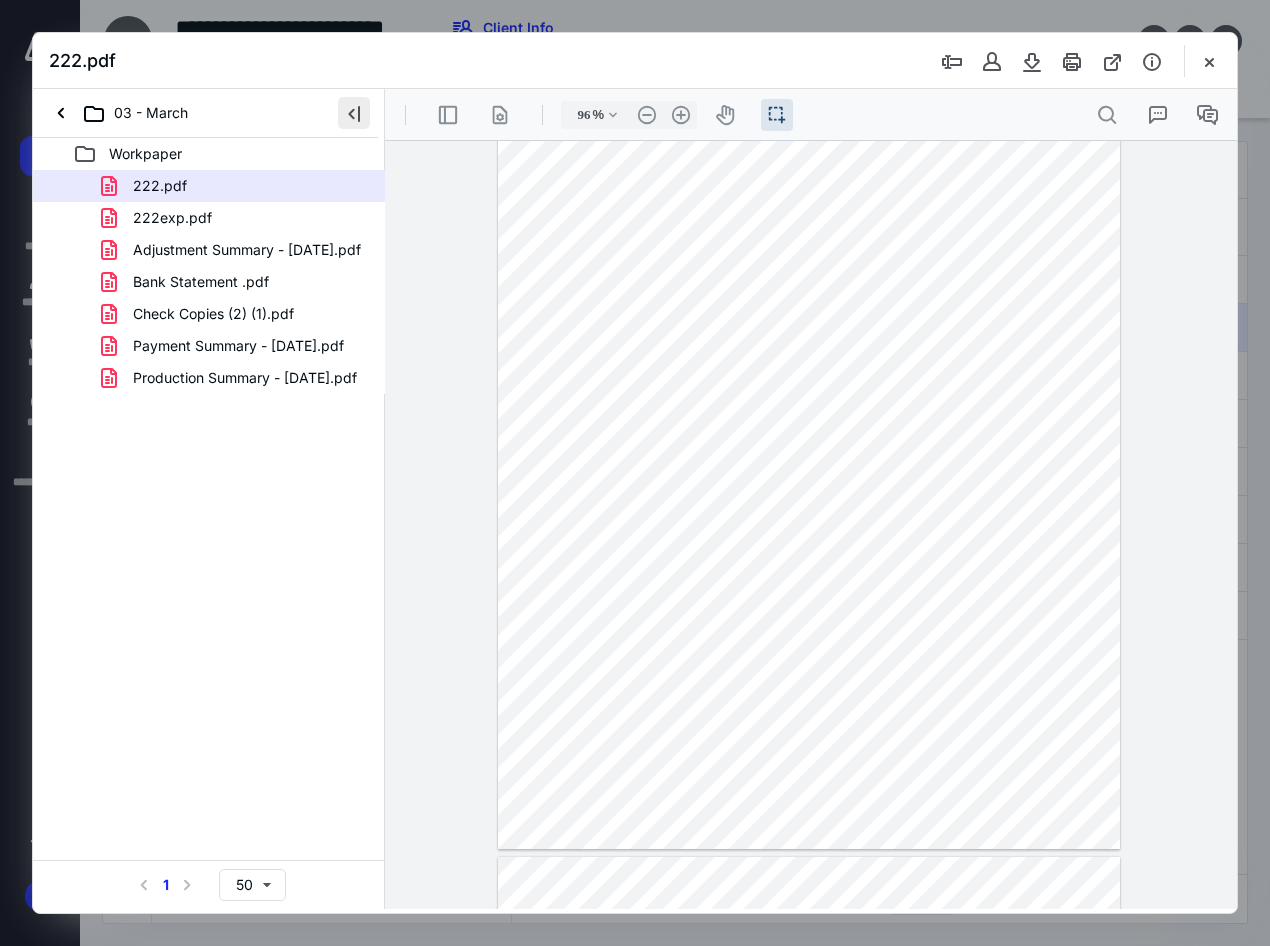 click at bounding box center (354, 113) 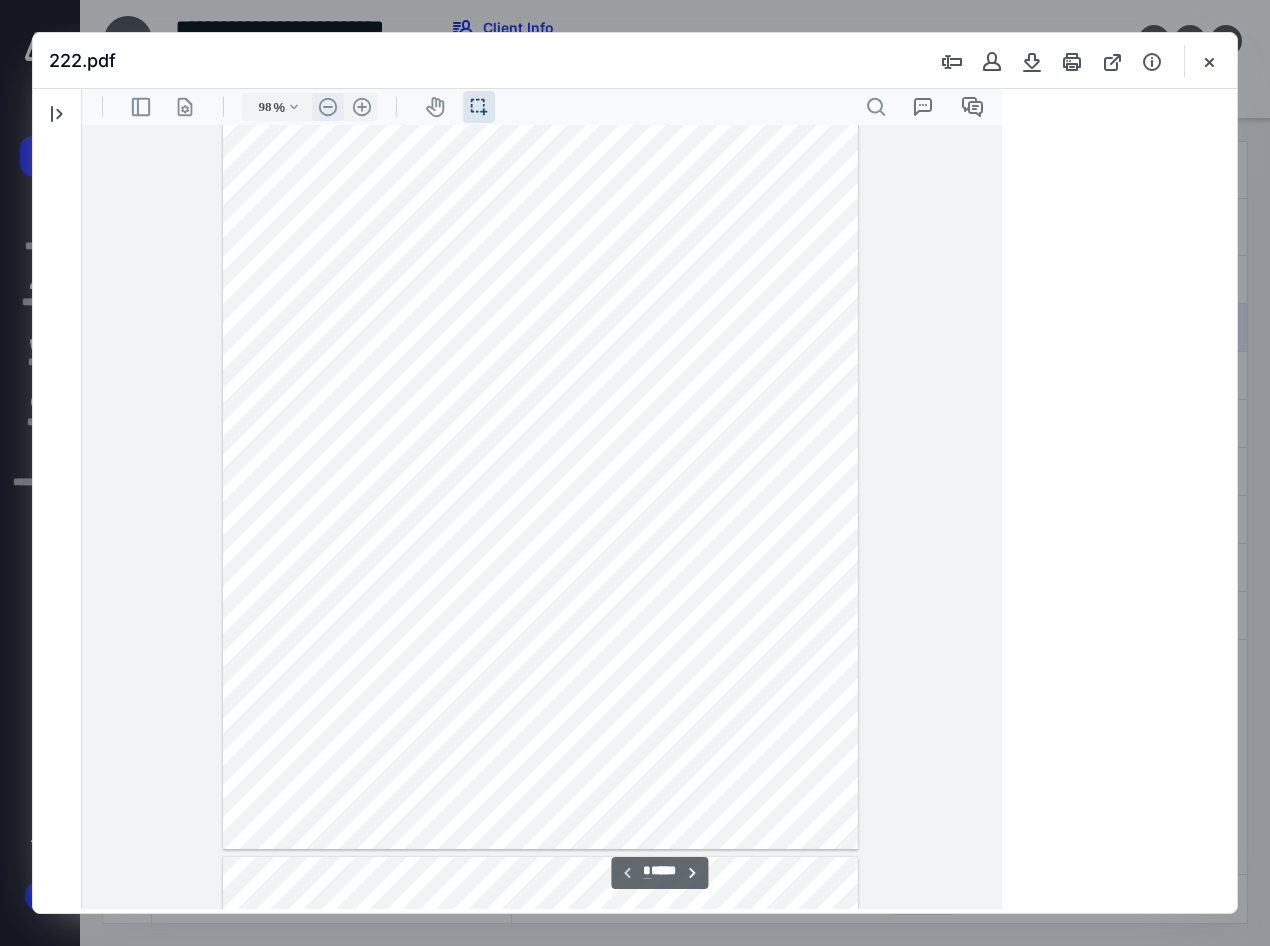 scroll, scrollTop: 40, scrollLeft: 0, axis: vertical 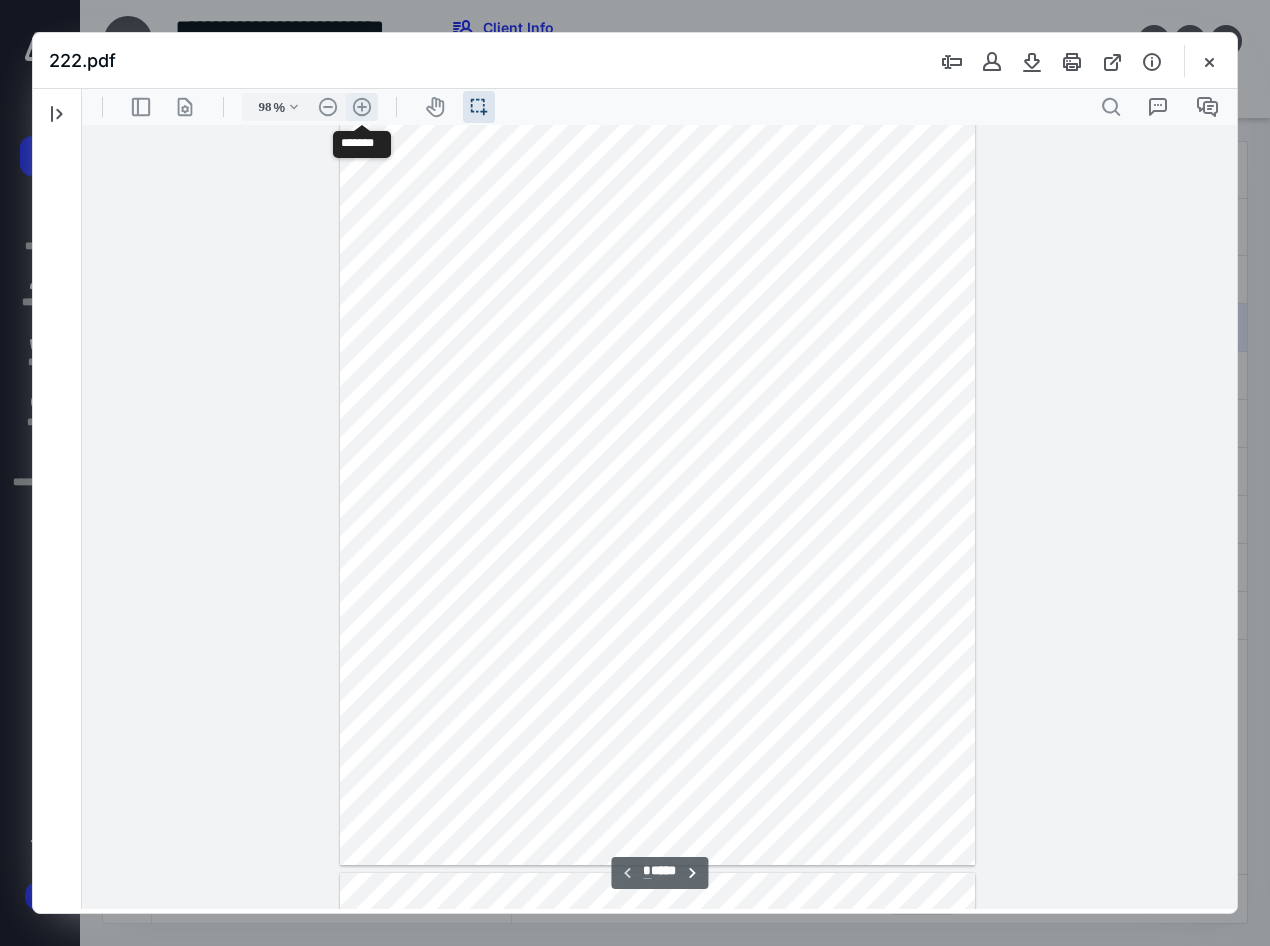 click on ".cls-1{fill:#abb0c4;} icon - header - zoom - in - line" at bounding box center (362, 107) 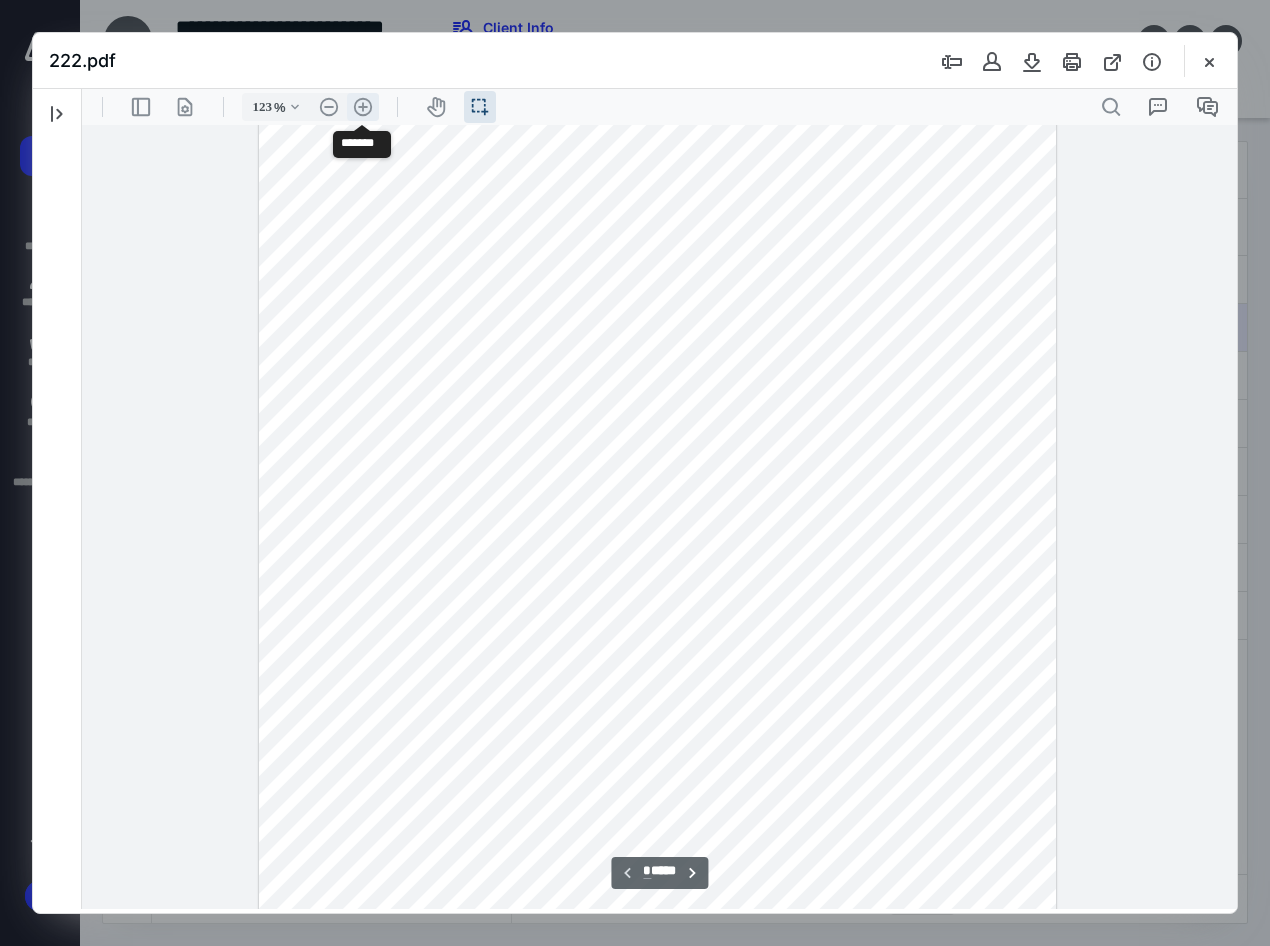 click on ".cls-1{fill:#abb0c4;} icon - header - zoom - in - line" at bounding box center (363, 107) 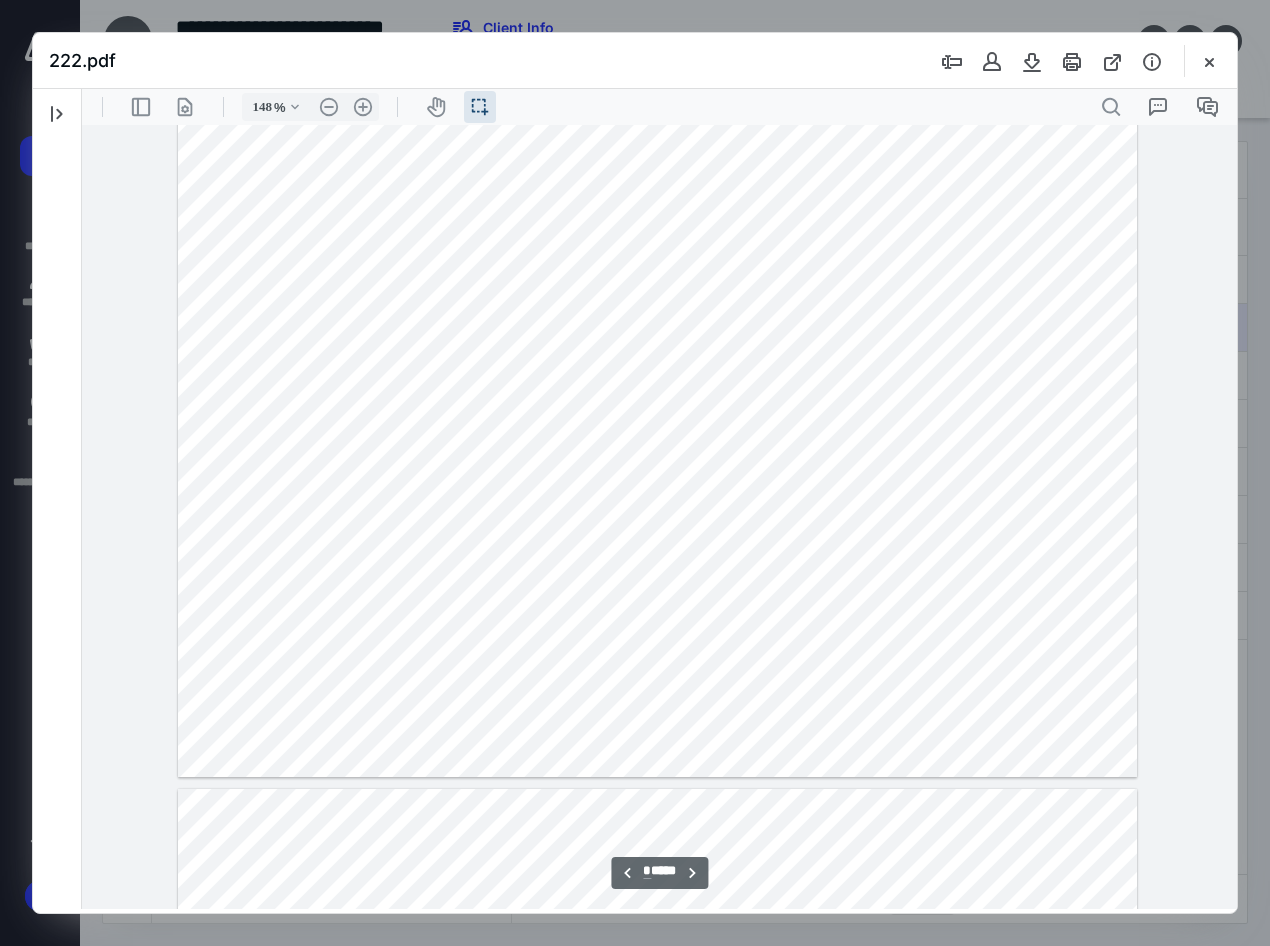 scroll, scrollTop: 2900, scrollLeft: 0, axis: vertical 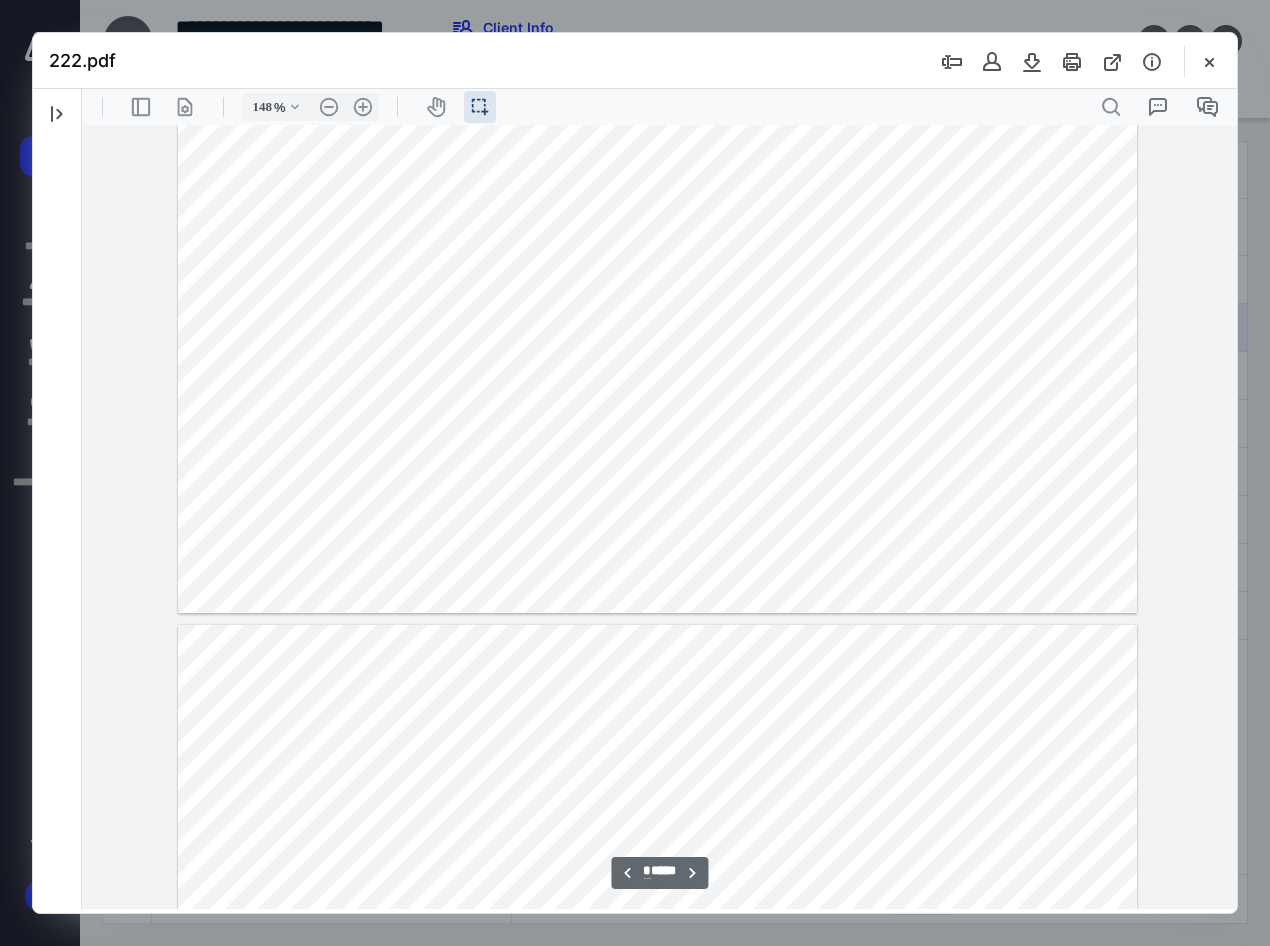 type on "*" 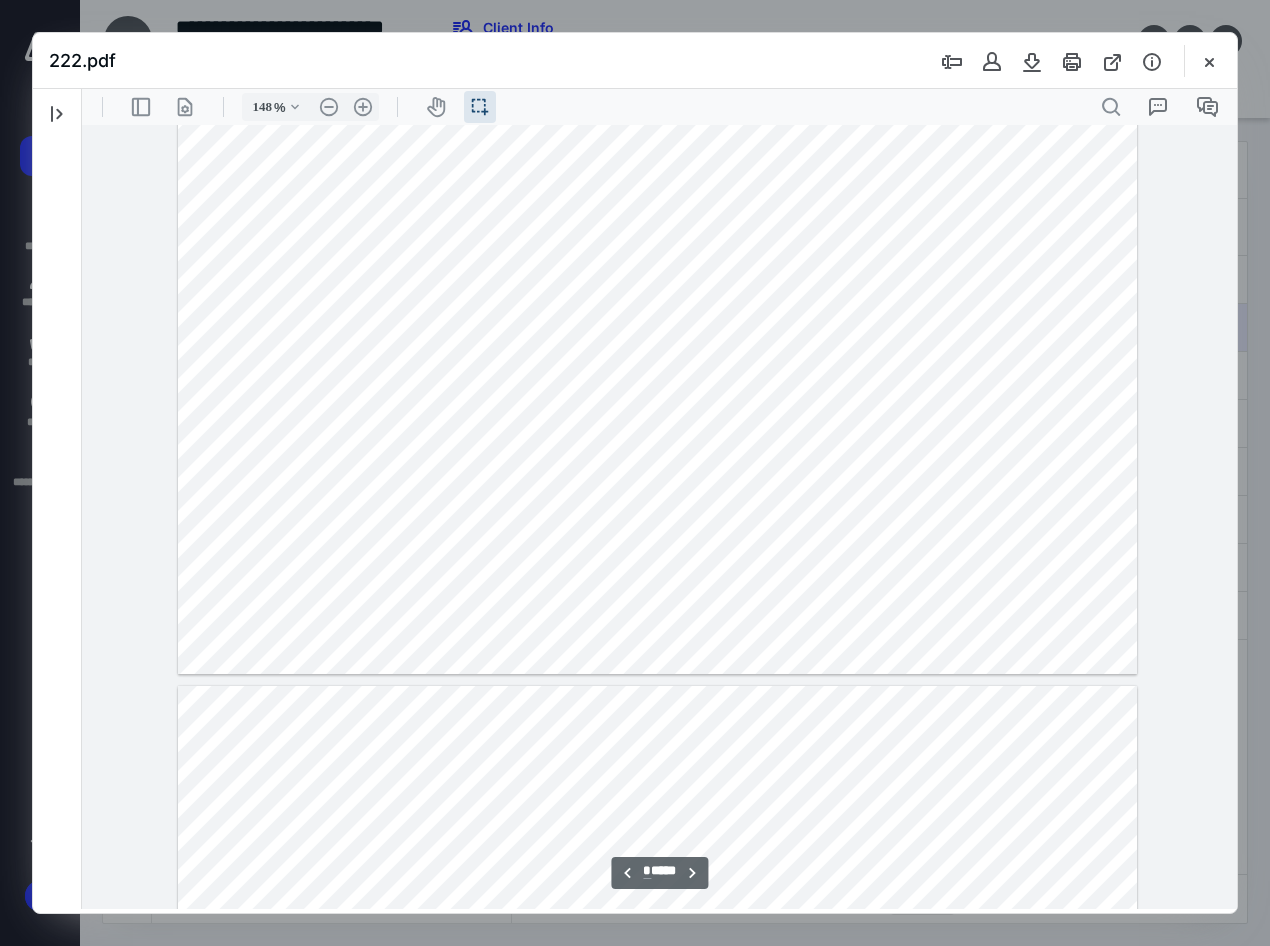 scroll, scrollTop: 4200, scrollLeft: 0, axis: vertical 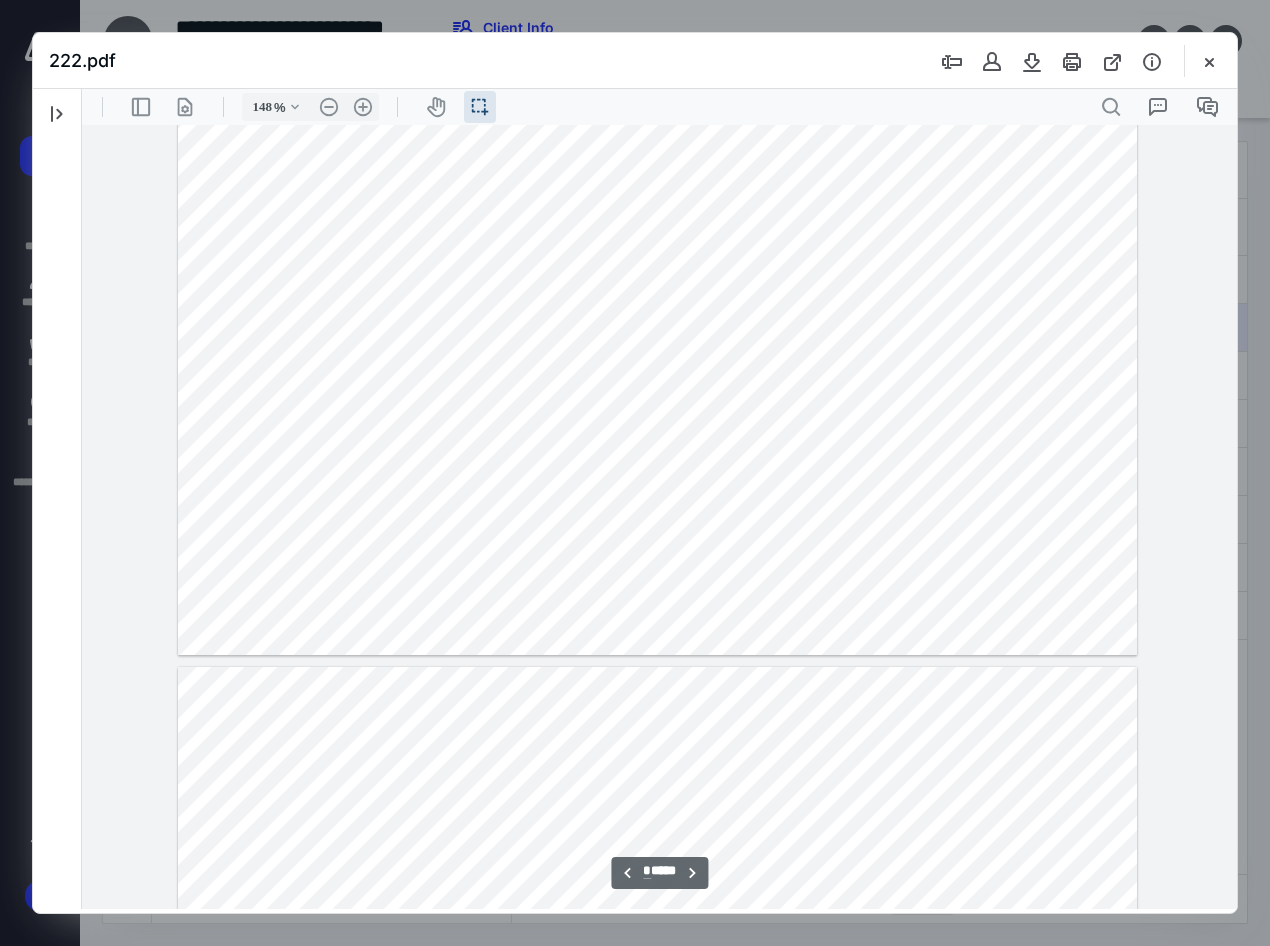 click at bounding box center [1048, 61] 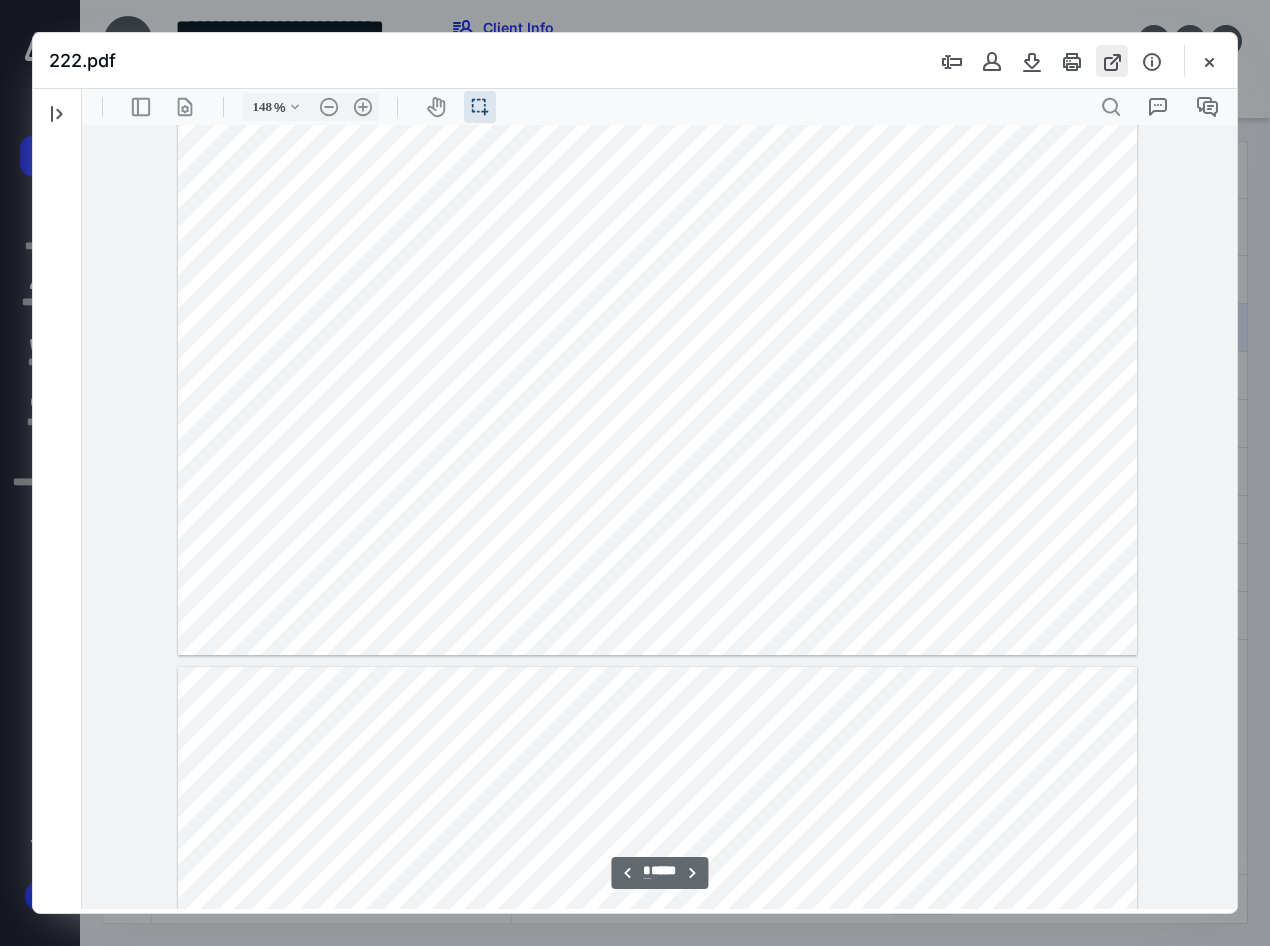 click at bounding box center [1112, 61] 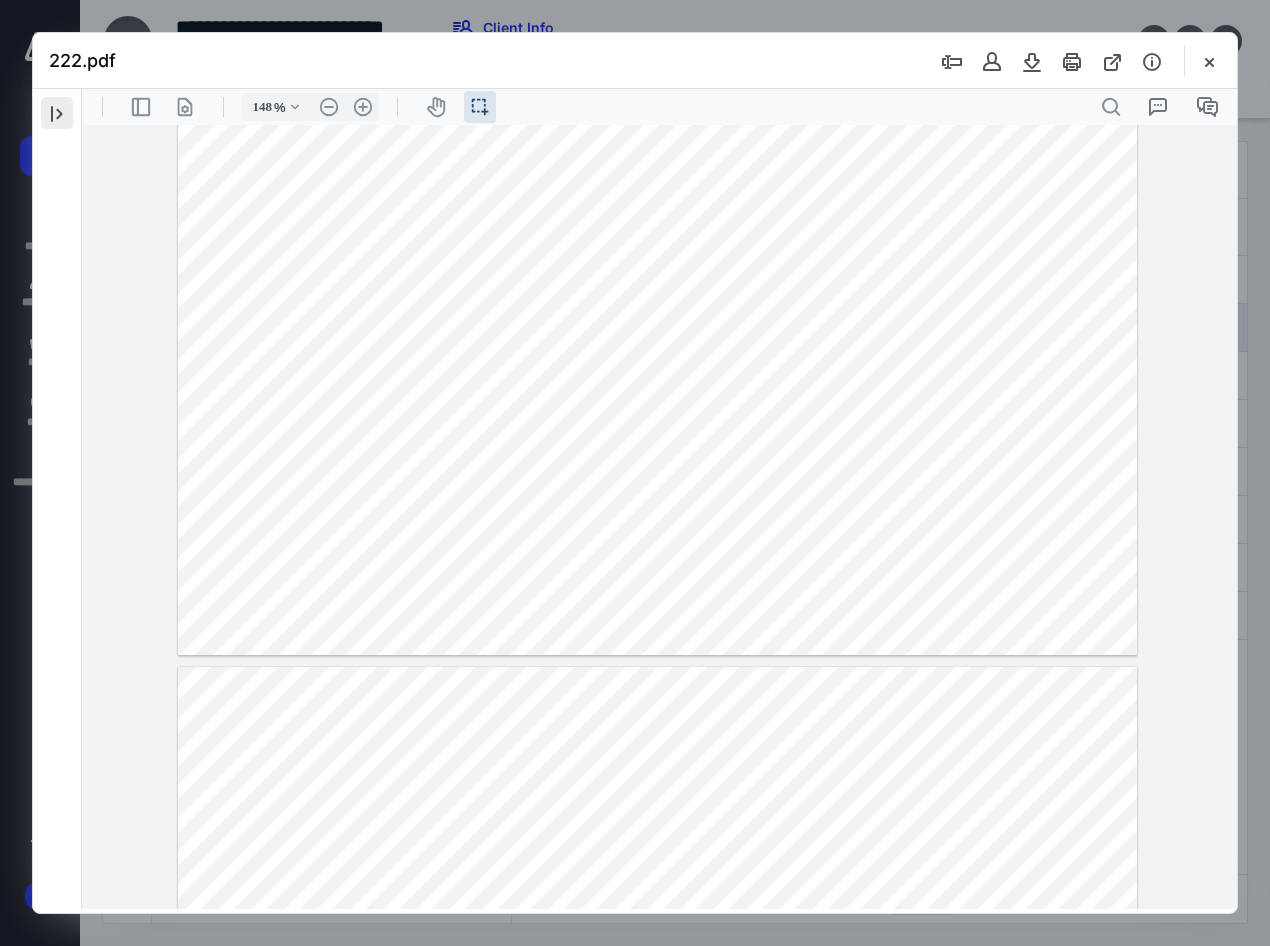 click at bounding box center [57, 113] 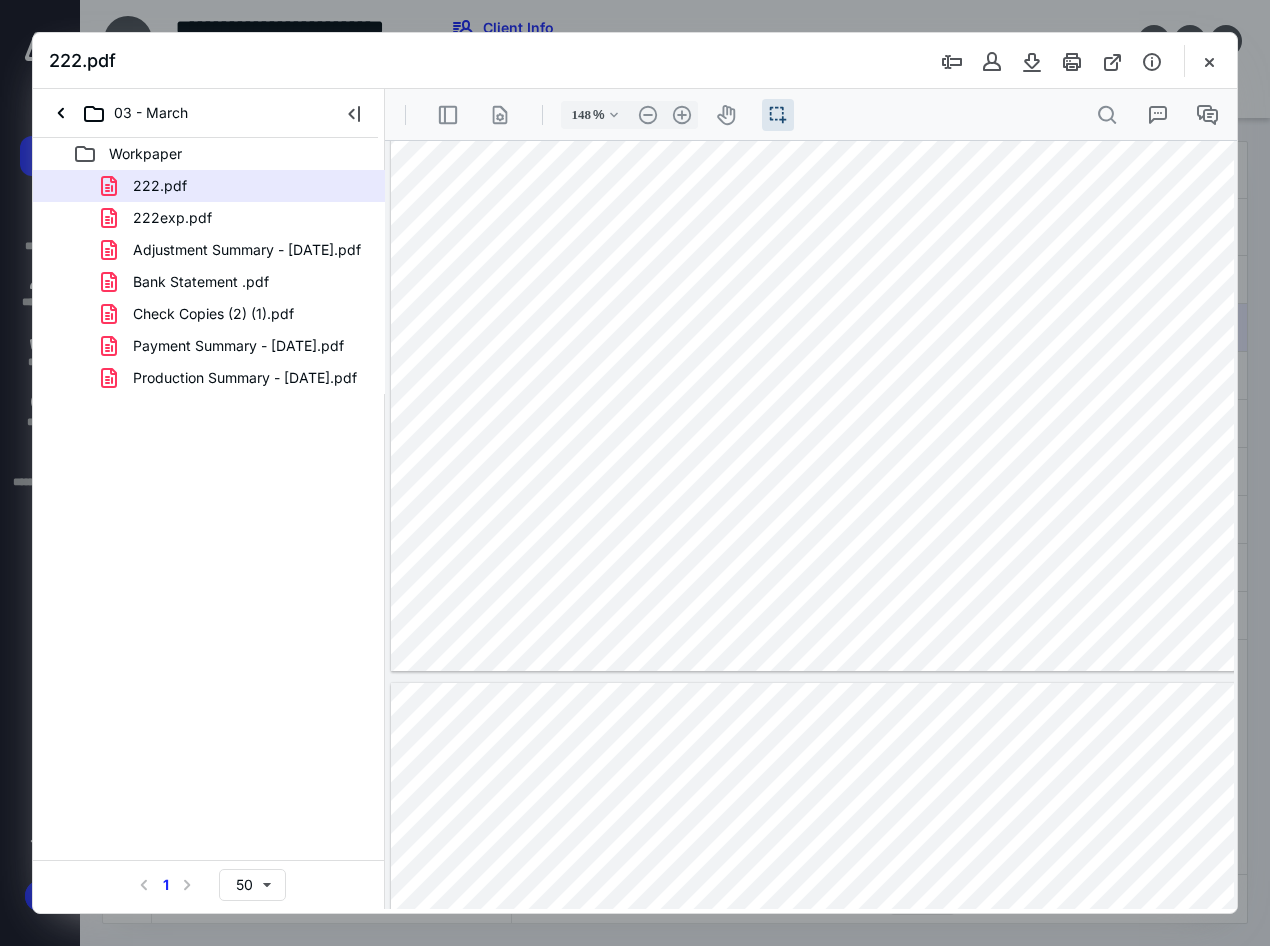 click on "222exp.pdf" at bounding box center [172, 218] 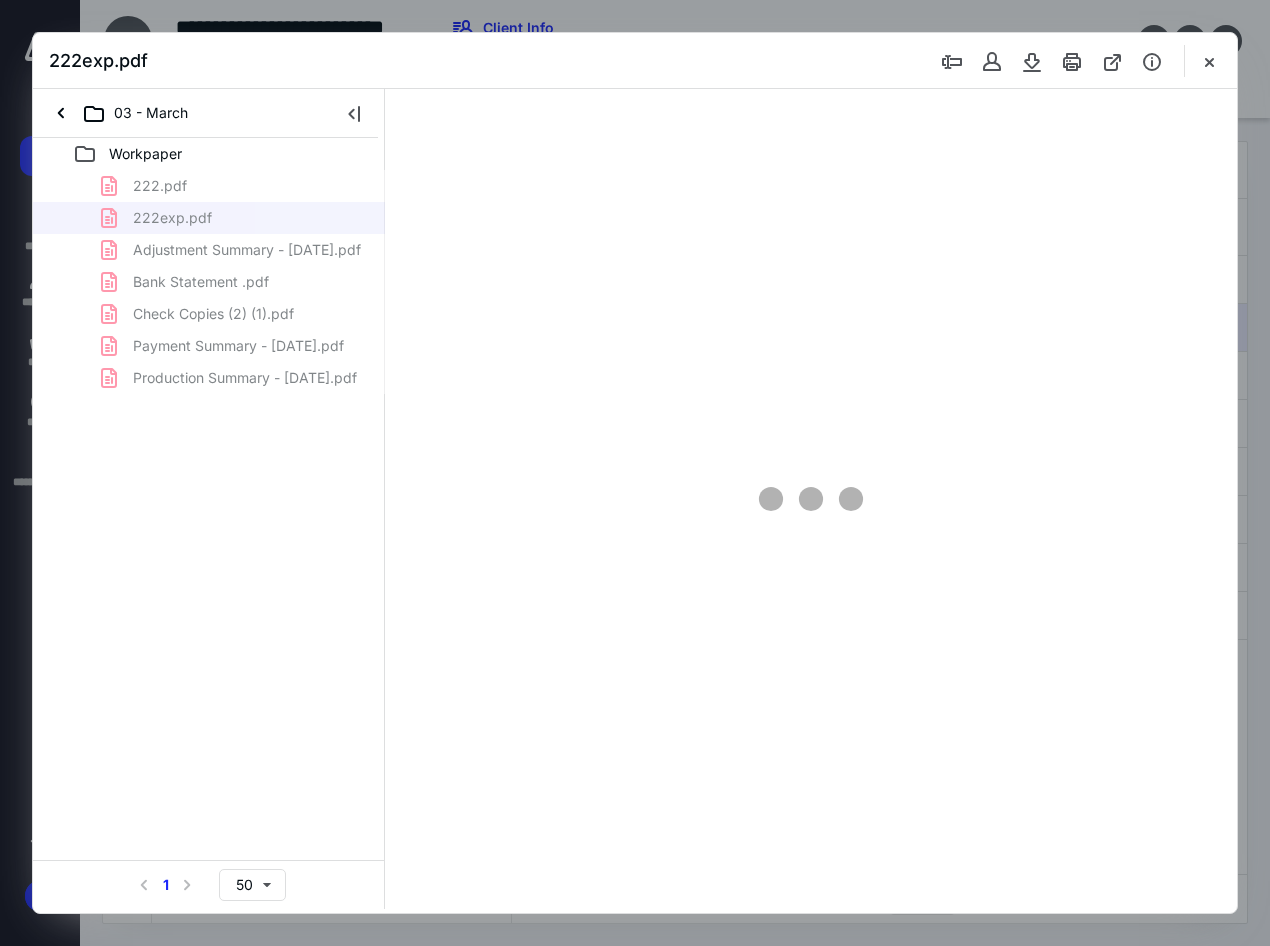 scroll, scrollTop: 0, scrollLeft: 0, axis: both 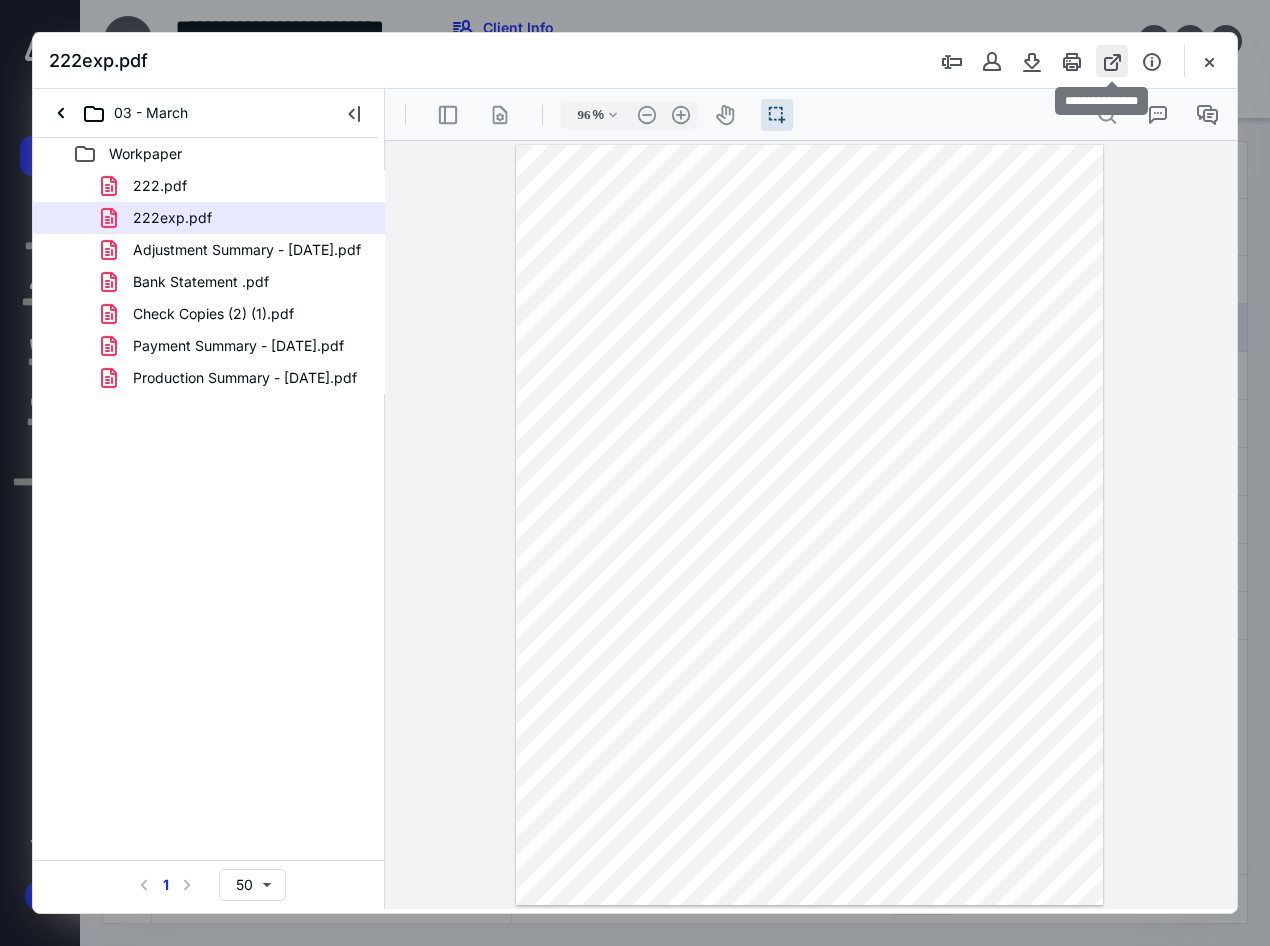 click at bounding box center (1112, 61) 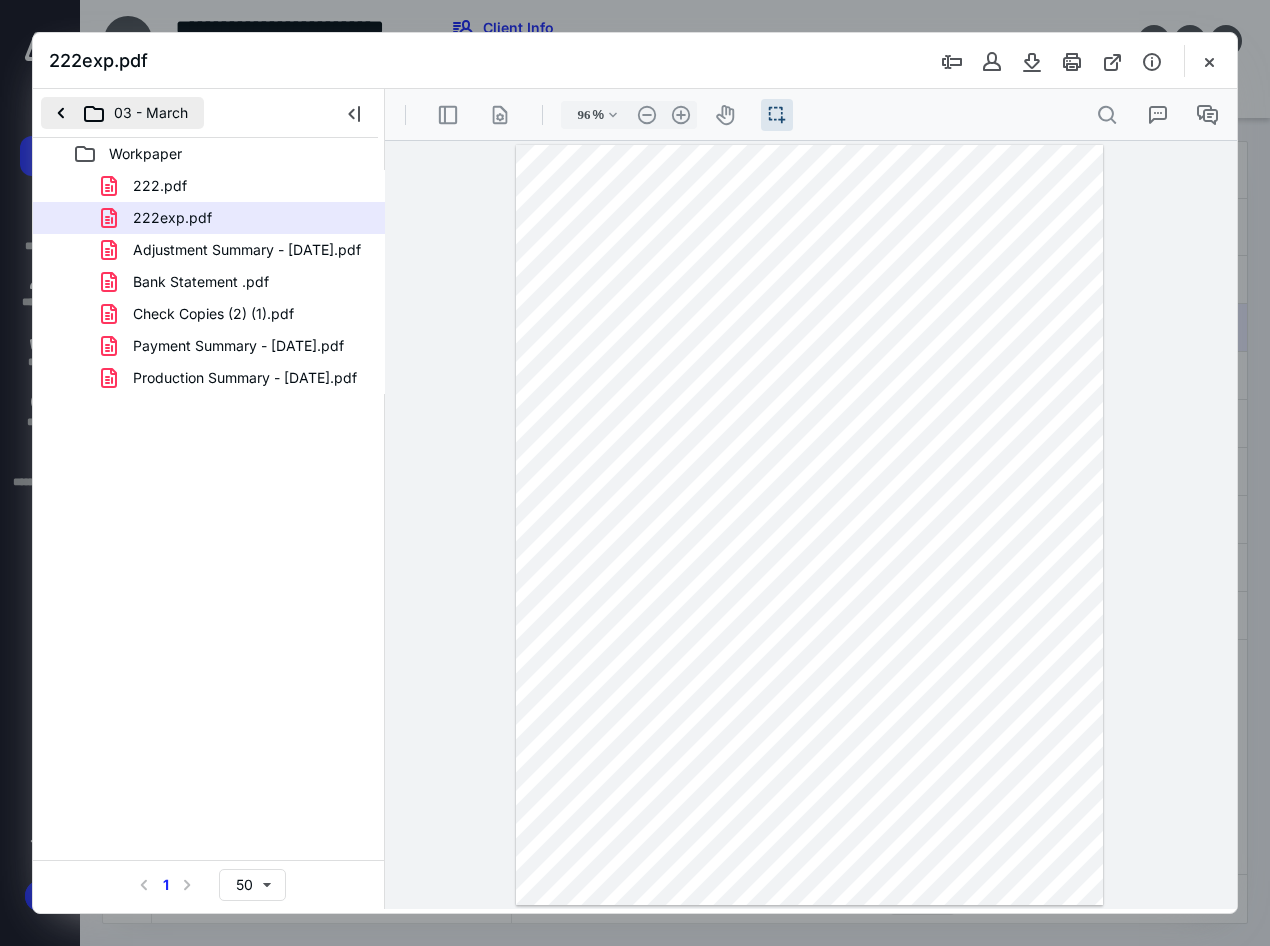 click on "03 - March" at bounding box center [122, 113] 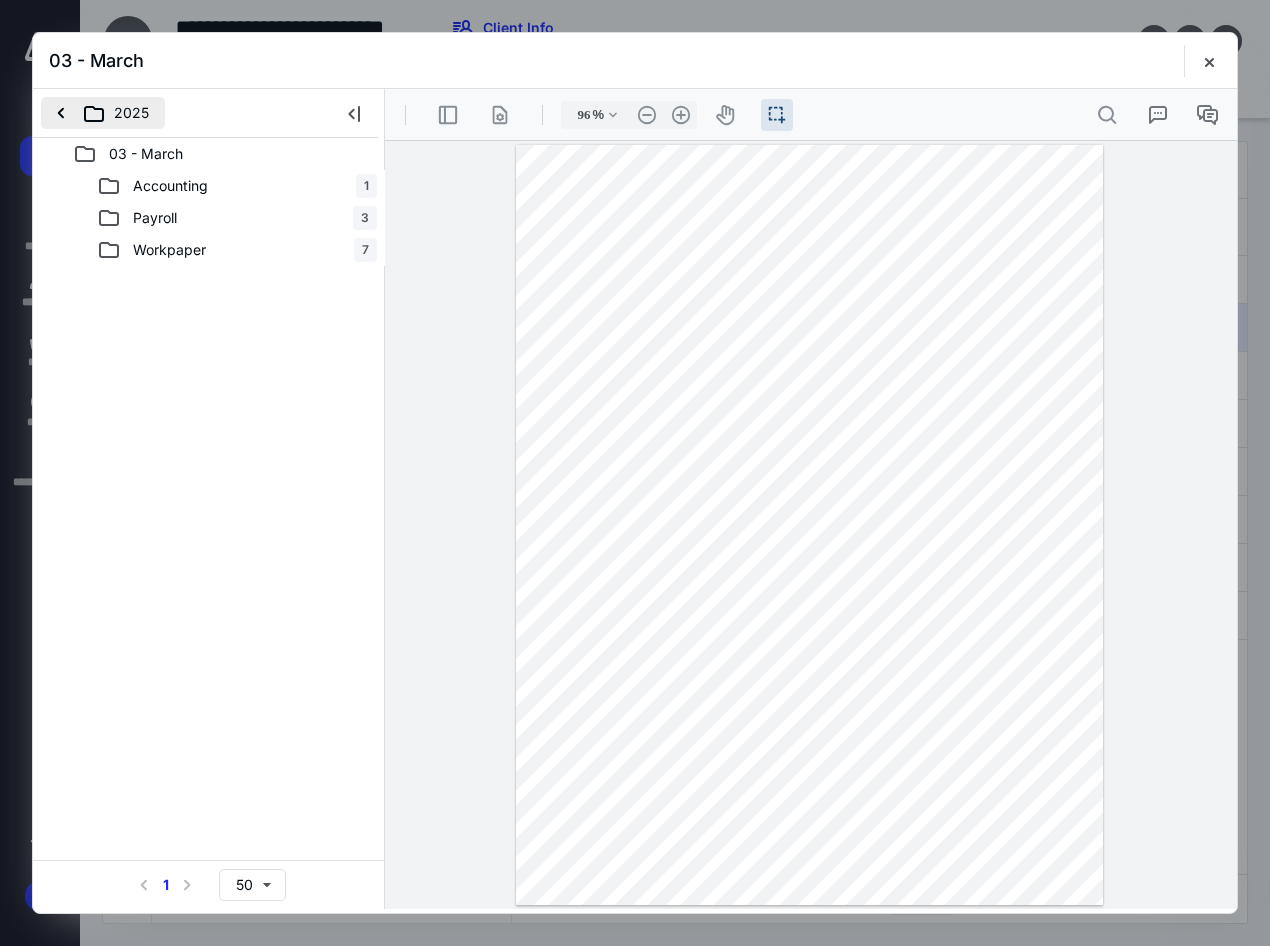 click on "2025" at bounding box center (103, 113) 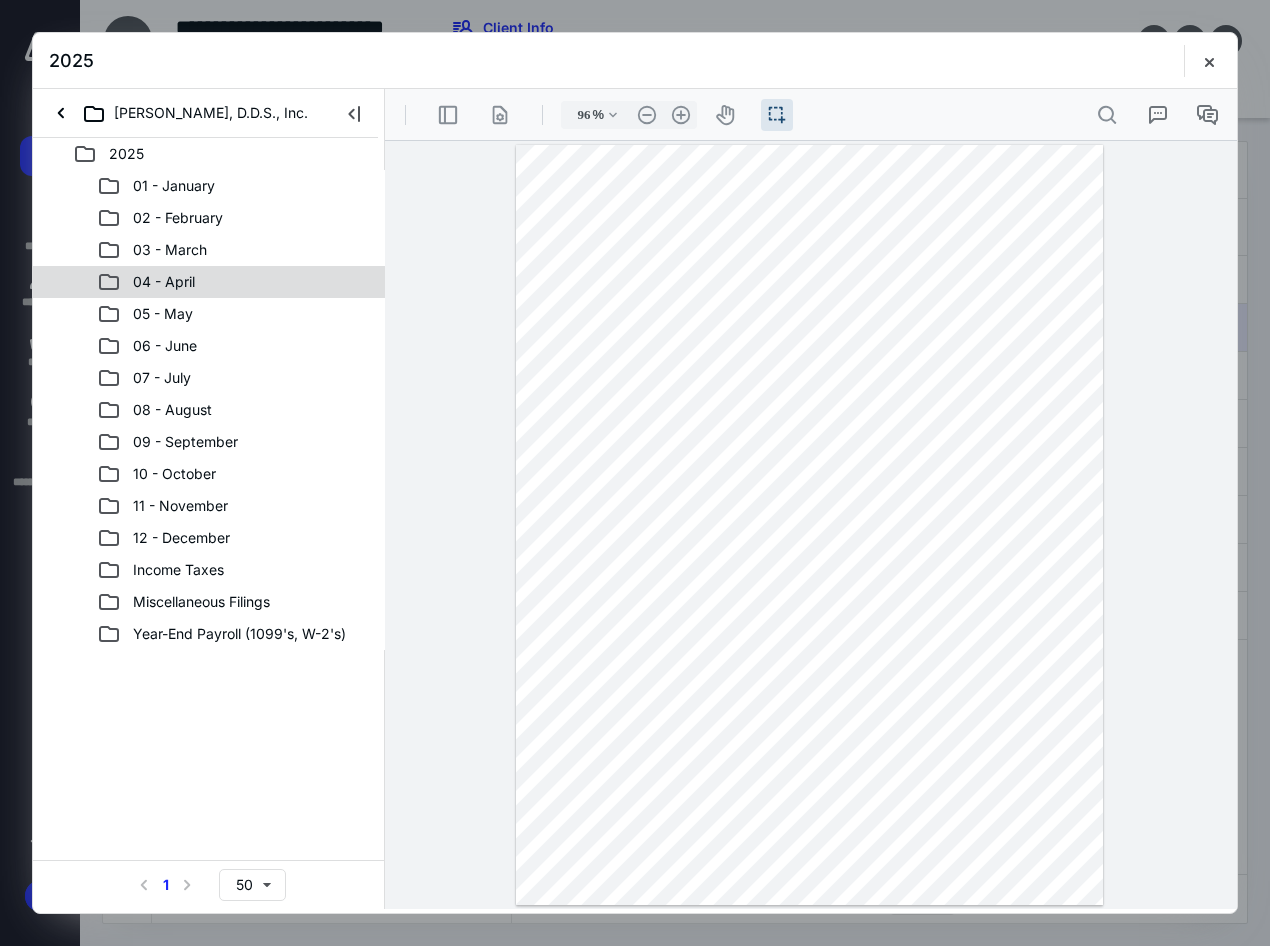 click on "04 - April" at bounding box center (237, 282) 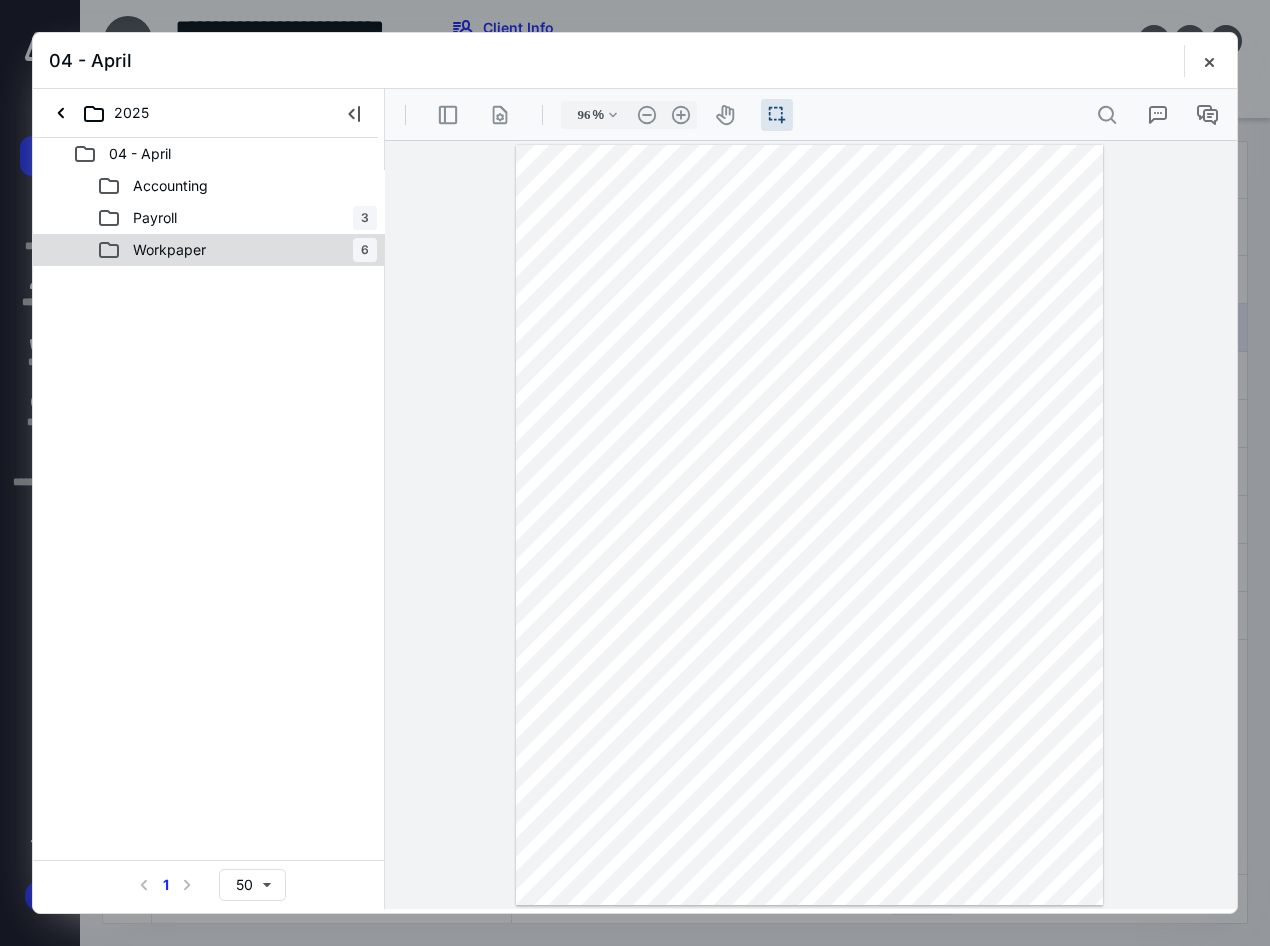 click on "Workpaper 6" at bounding box center (237, 250) 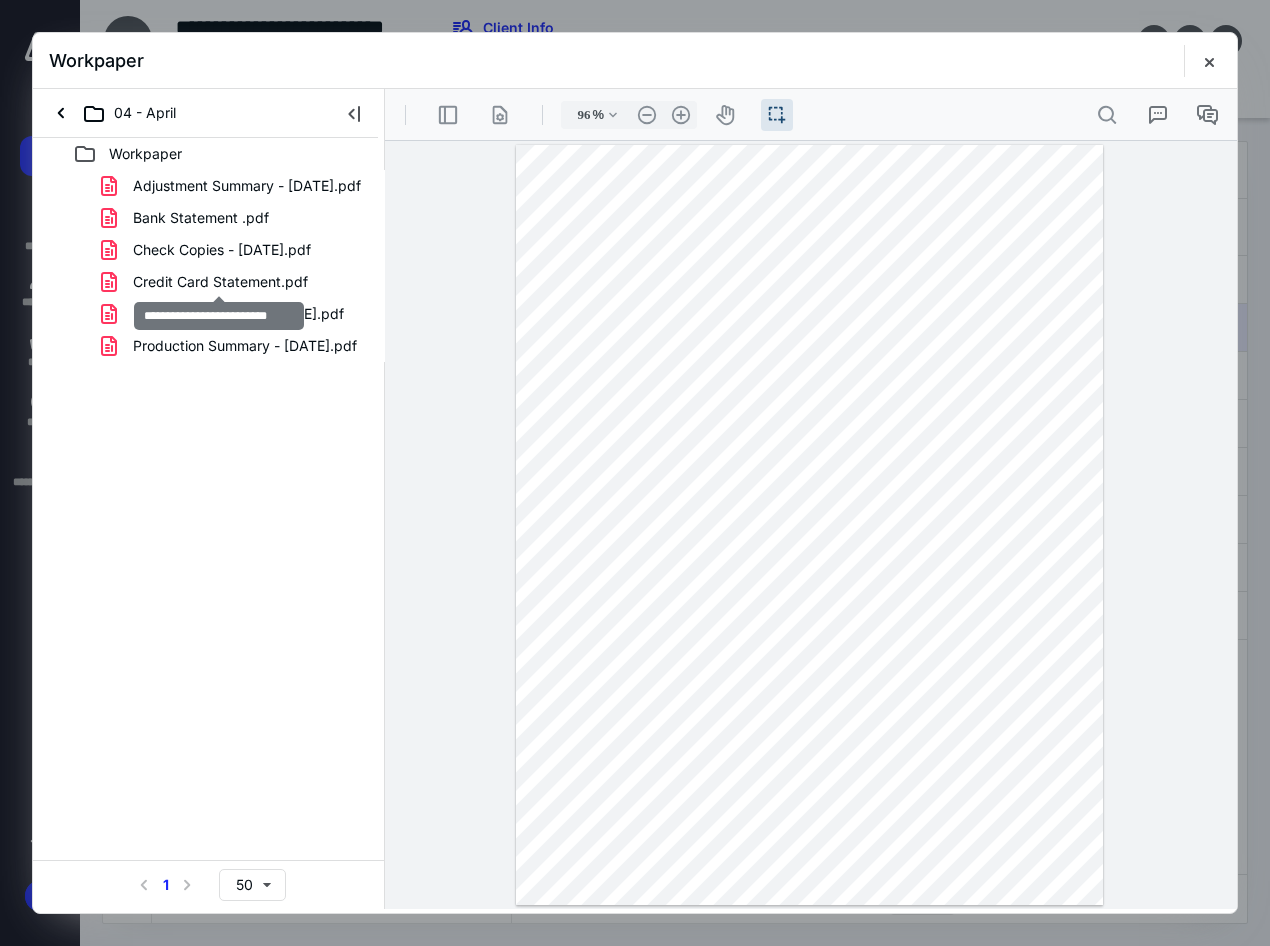 click on "Credit Card Statement.pdf" at bounding box center [220, 282] 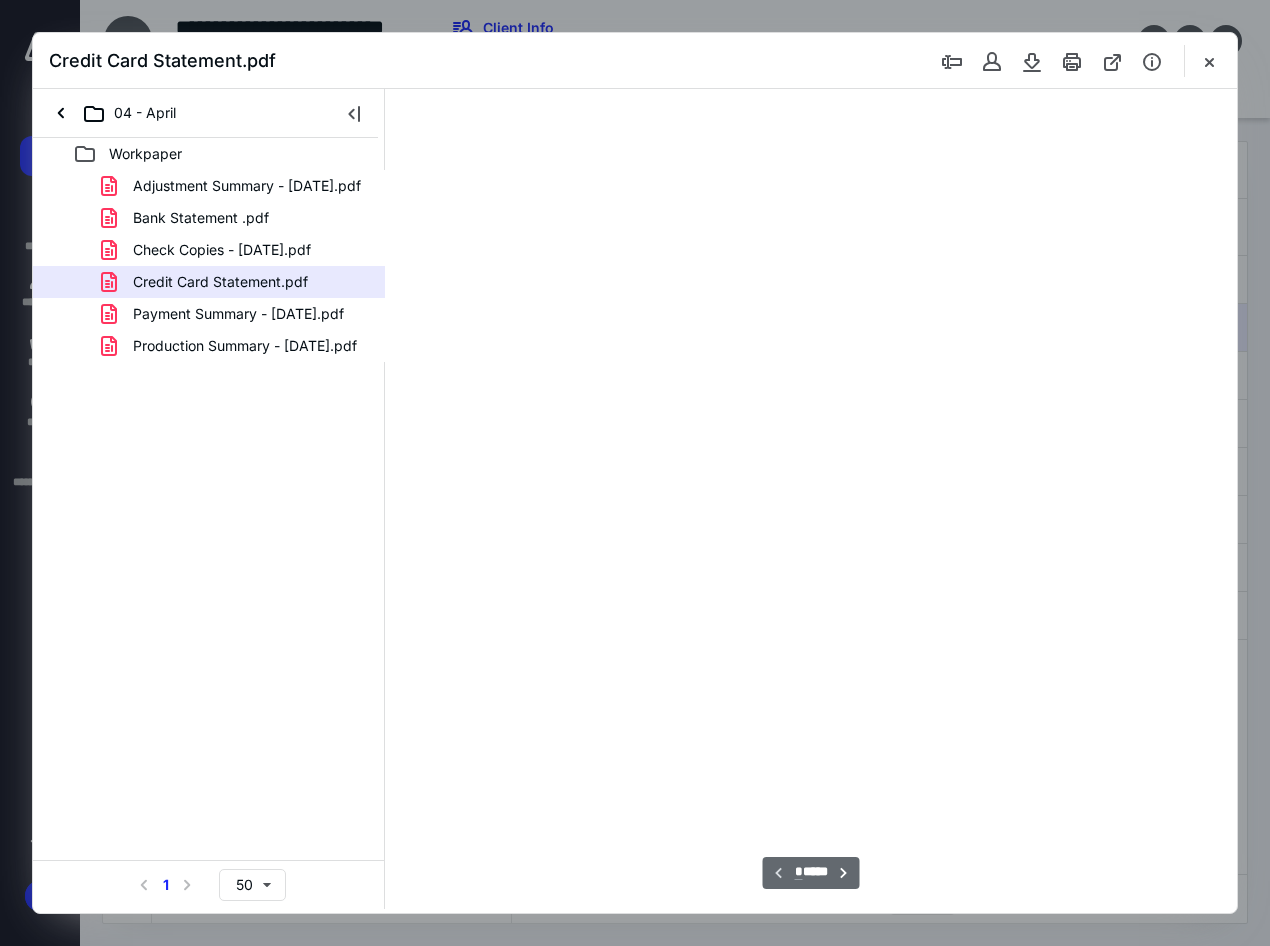 type on "96" 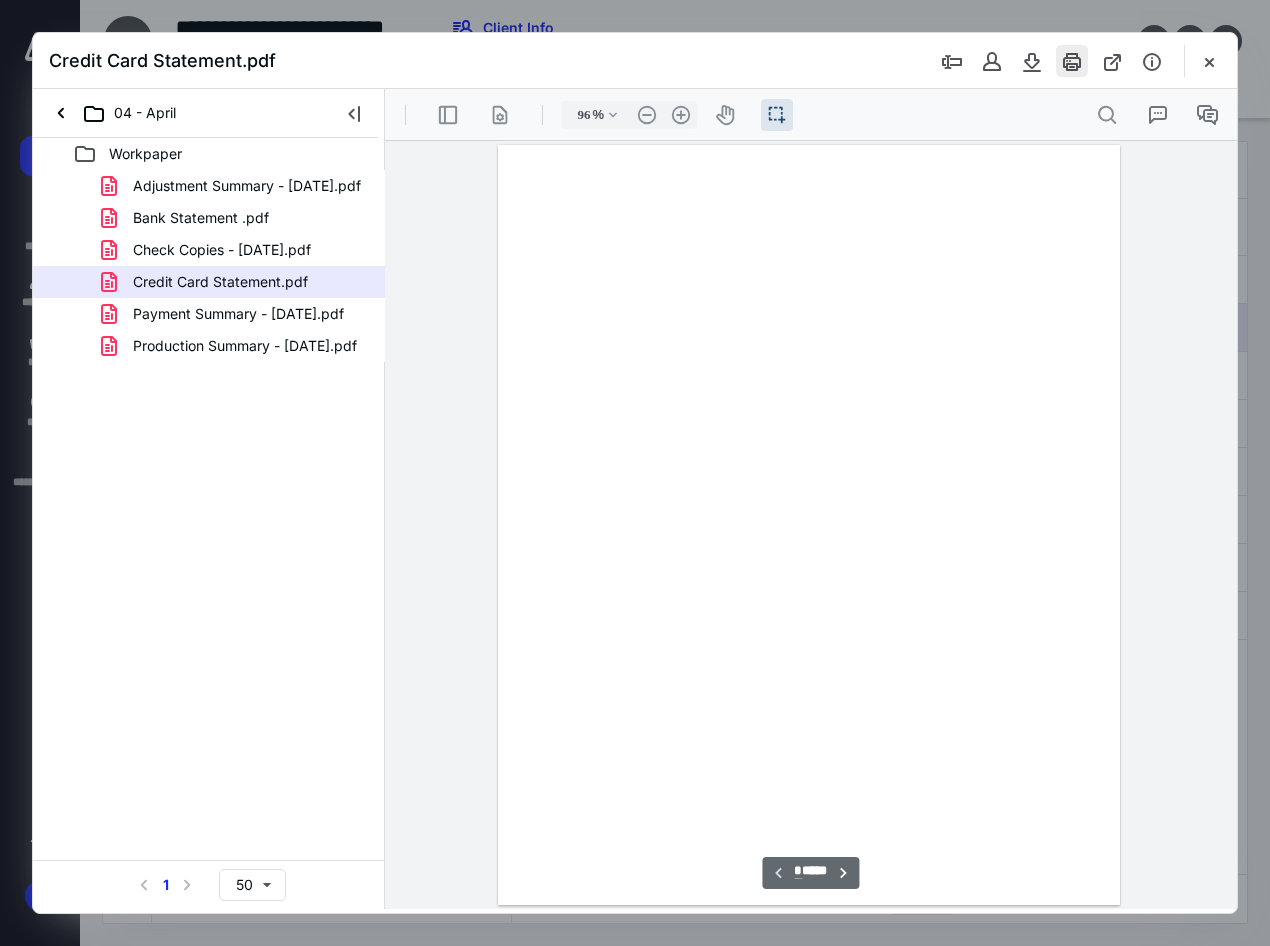 scroll, scrollTop: 56, scrollLeft: 0, axis: vertical 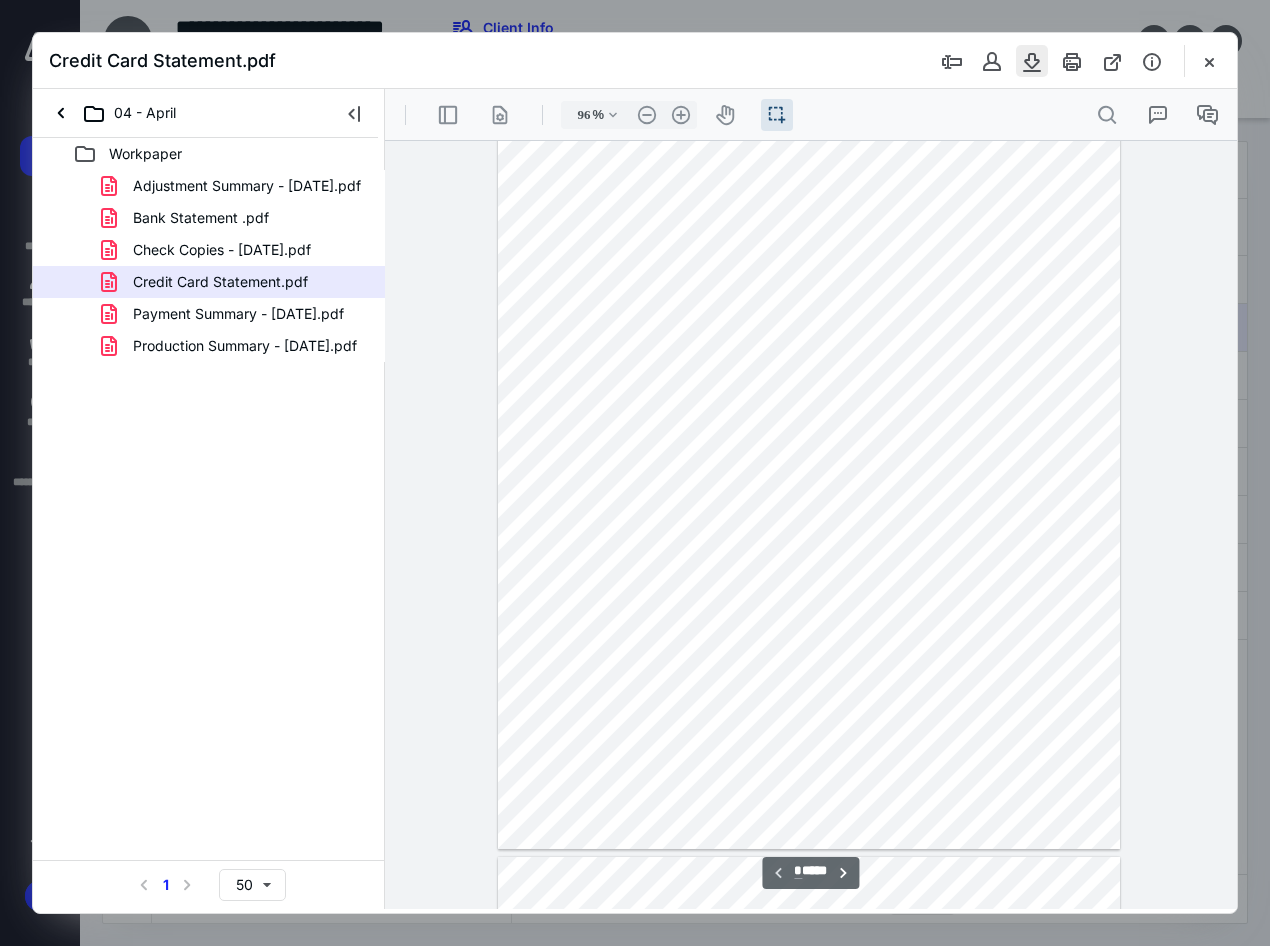 click at bounding box center [1032, 61] 